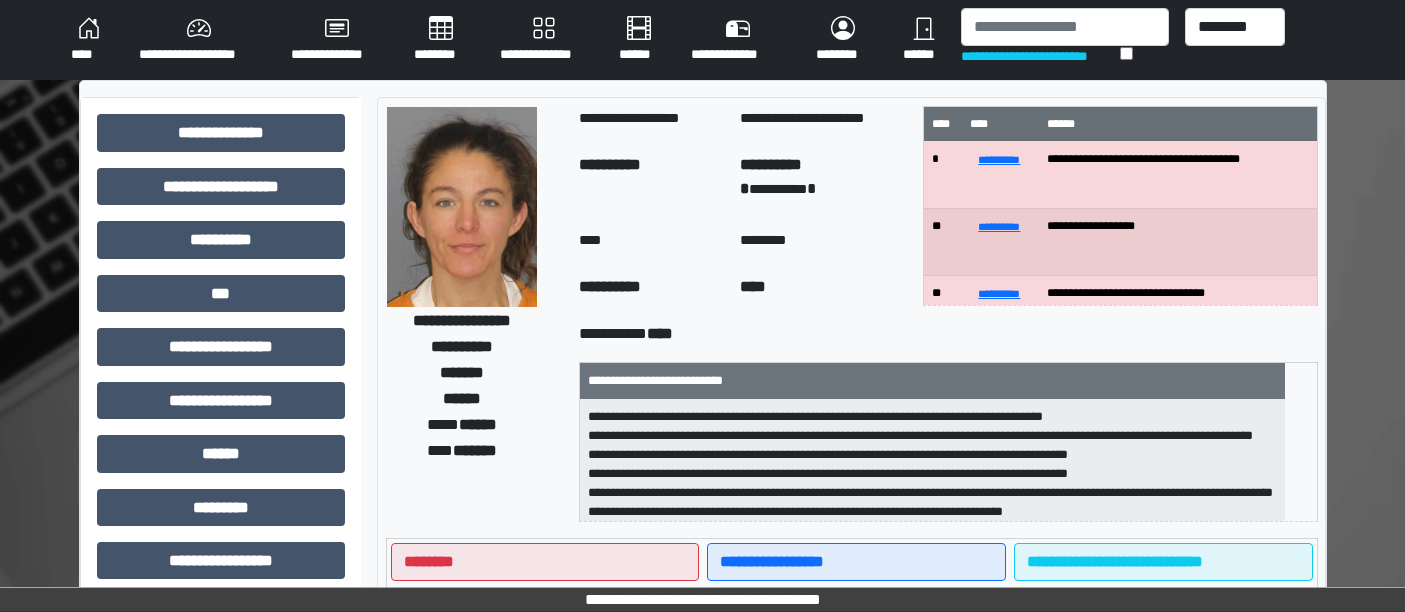 scroll, scrollTop: 494, scrollLeft: 0, axis: vertical 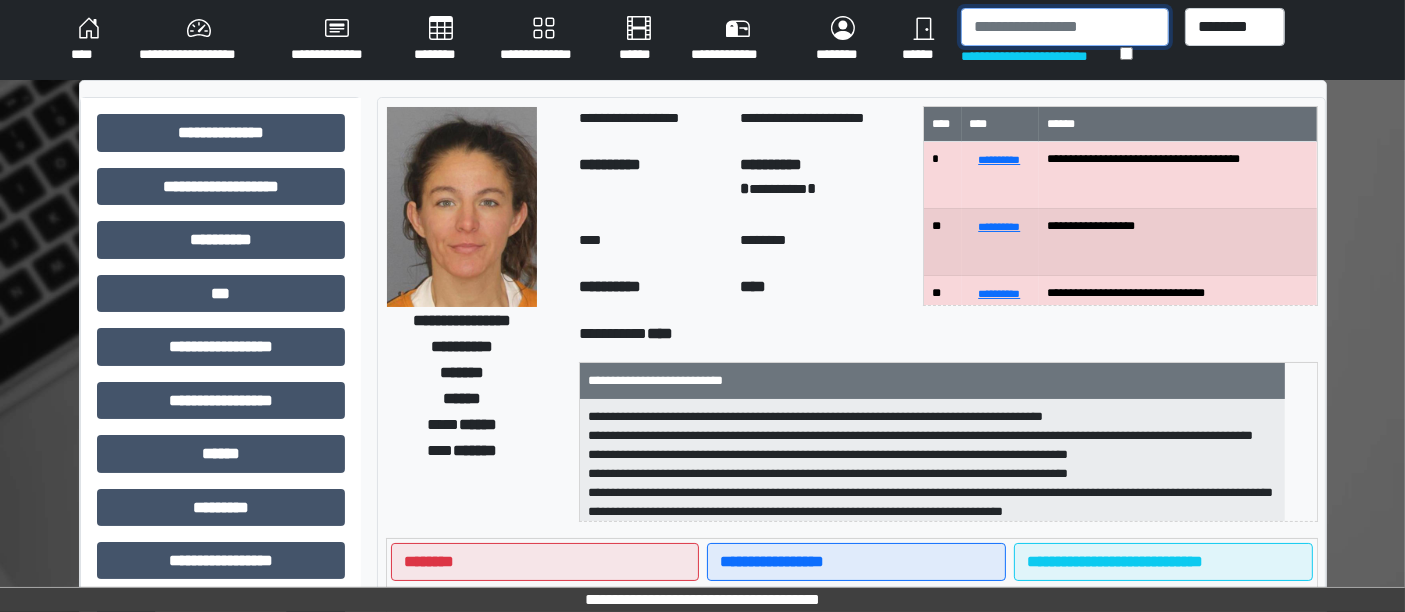 click at bounding box center (1065, 27) 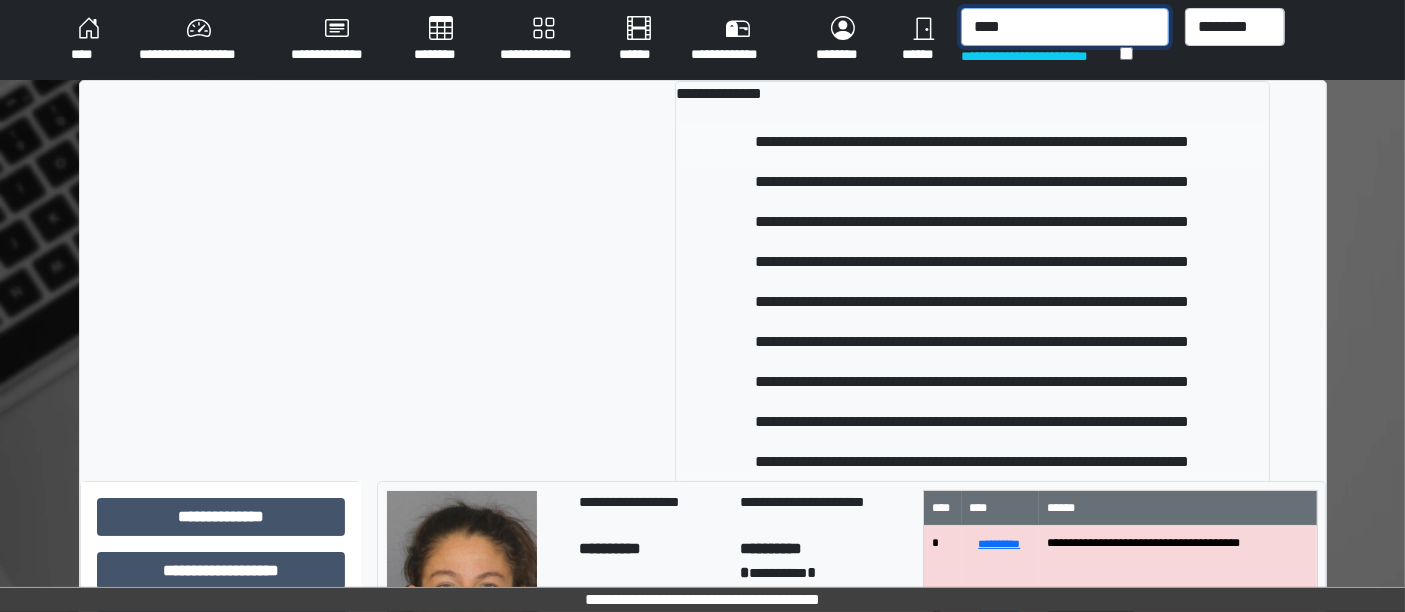 type on "****" 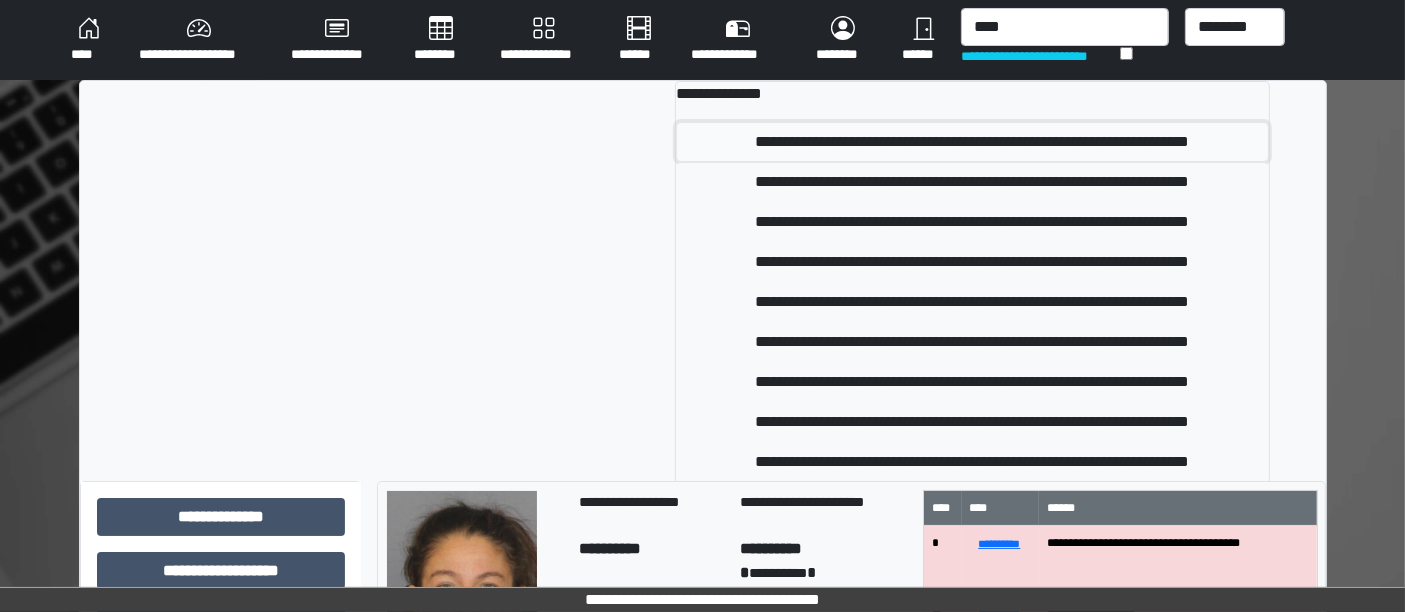 click on "**********" at bounding box center (972, 142) 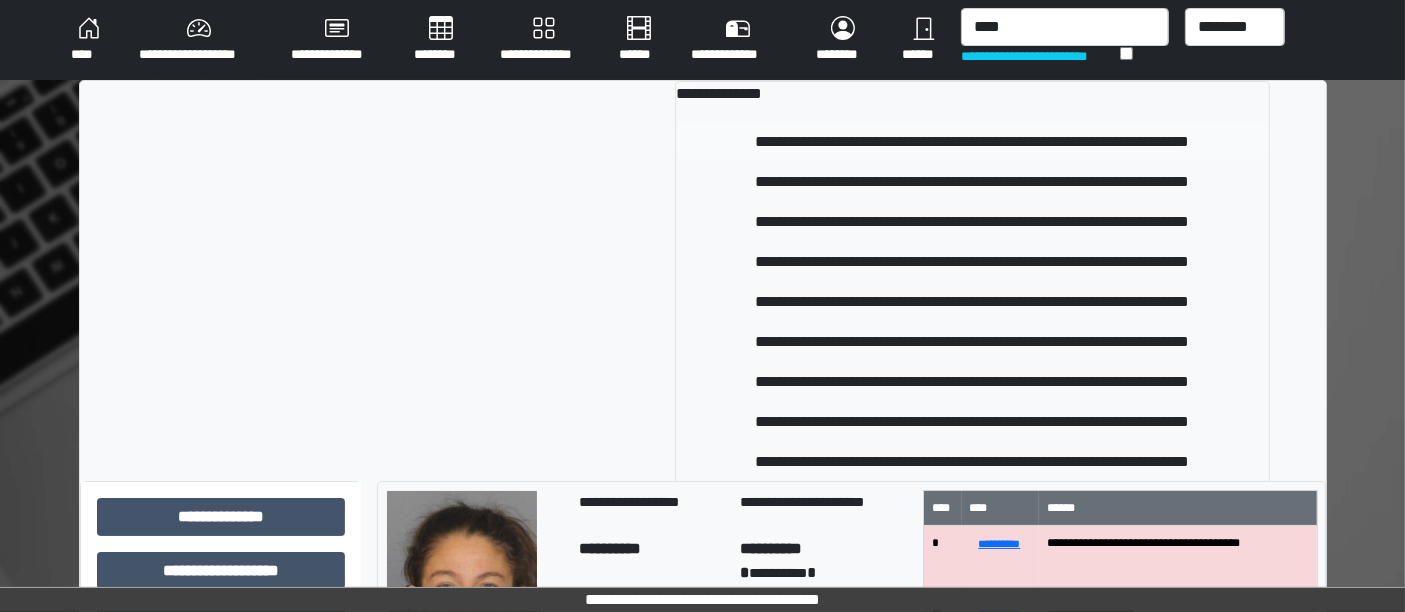 type 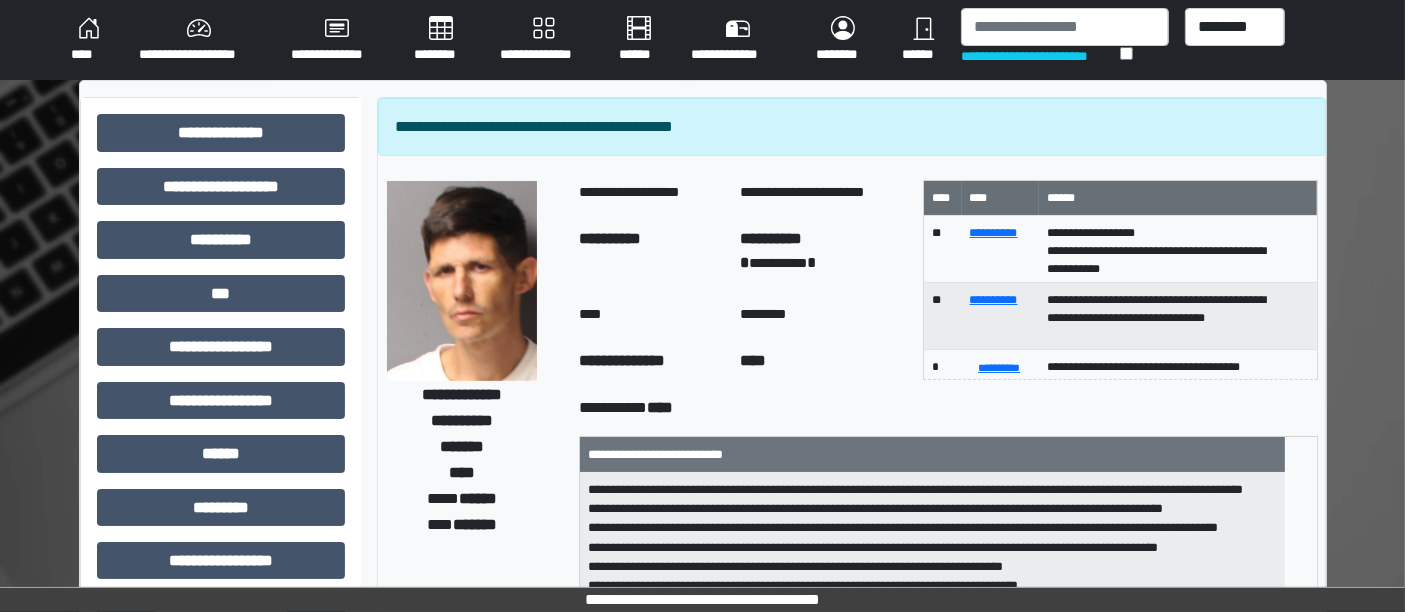 scroll, scrollTop: 535, scrollLeft: 0, axis: vertical 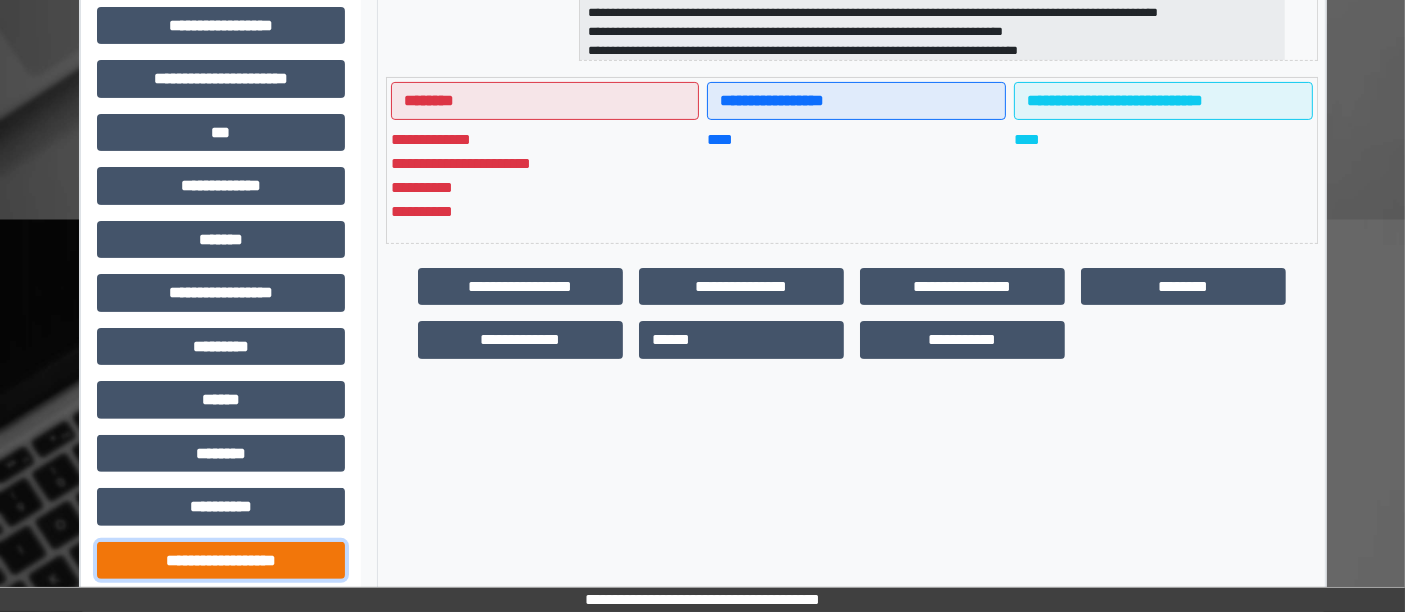 click on "**********" at bounding box center (221, 560) 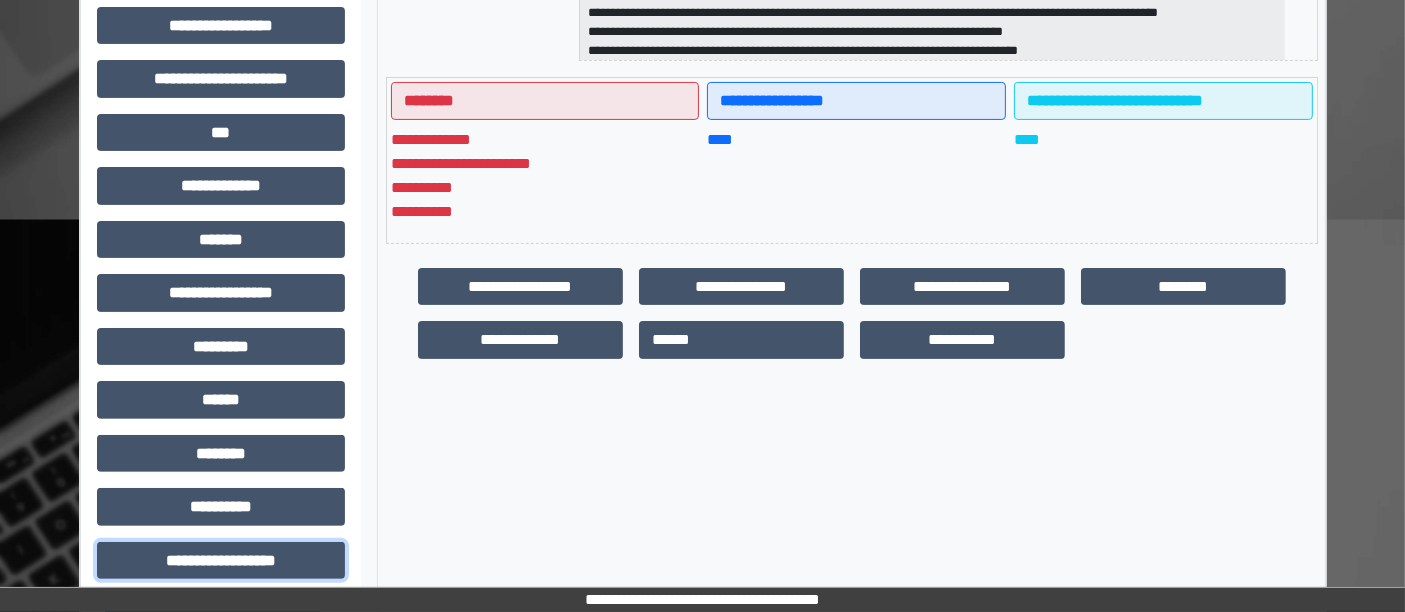 scroll, scrollTop: 1030, scrollLeft: 0, axis: vertical 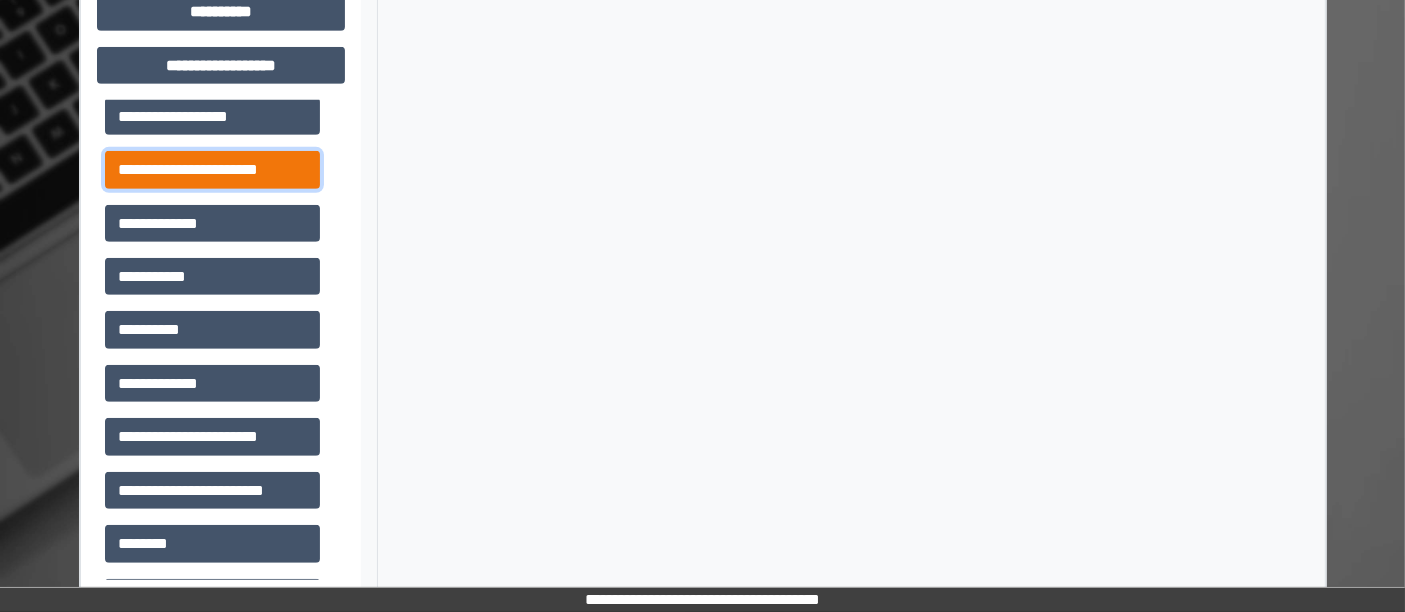 click on "**********" at bounding box center (212, 169) 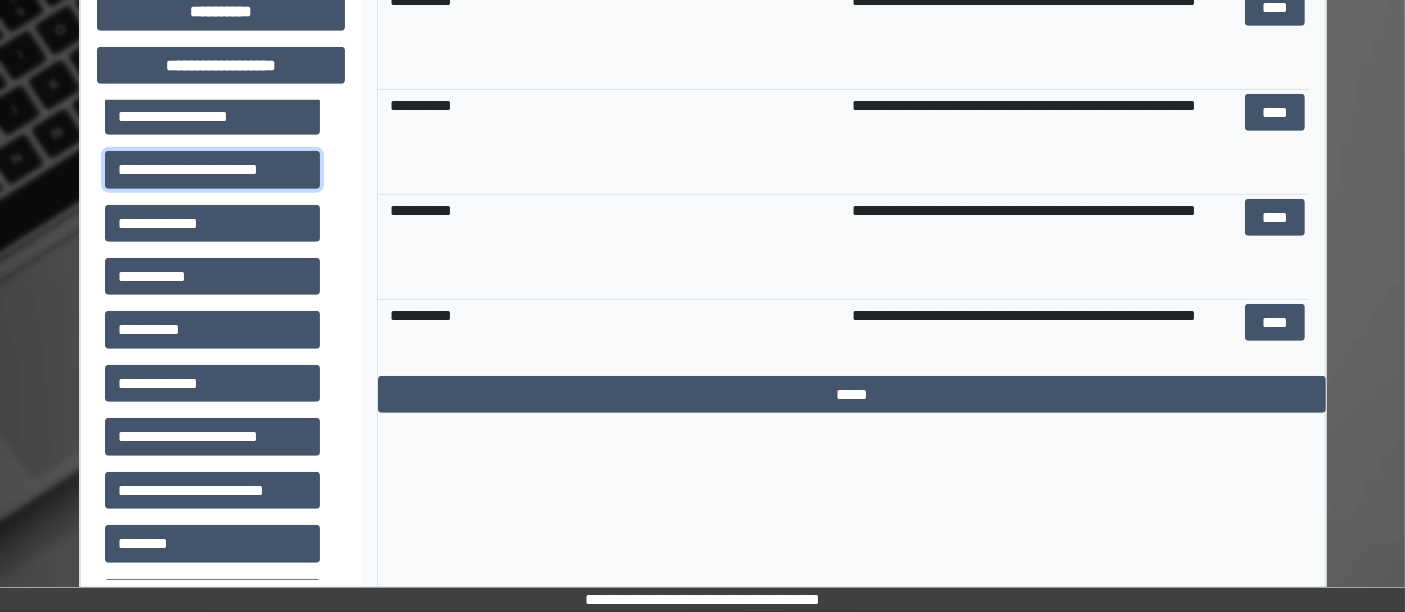 scroll, scrollTop: 91, scrollLeft: 0, axis: vertical 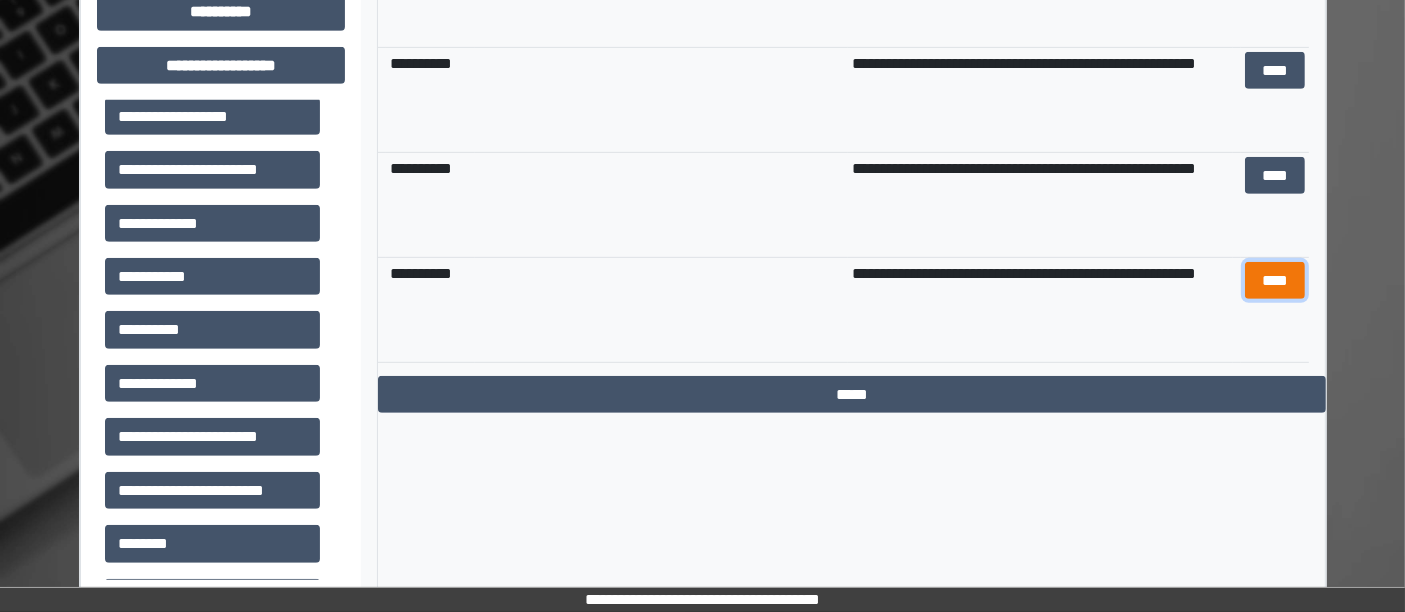 click on "****" at bounding box center [1274, 280] 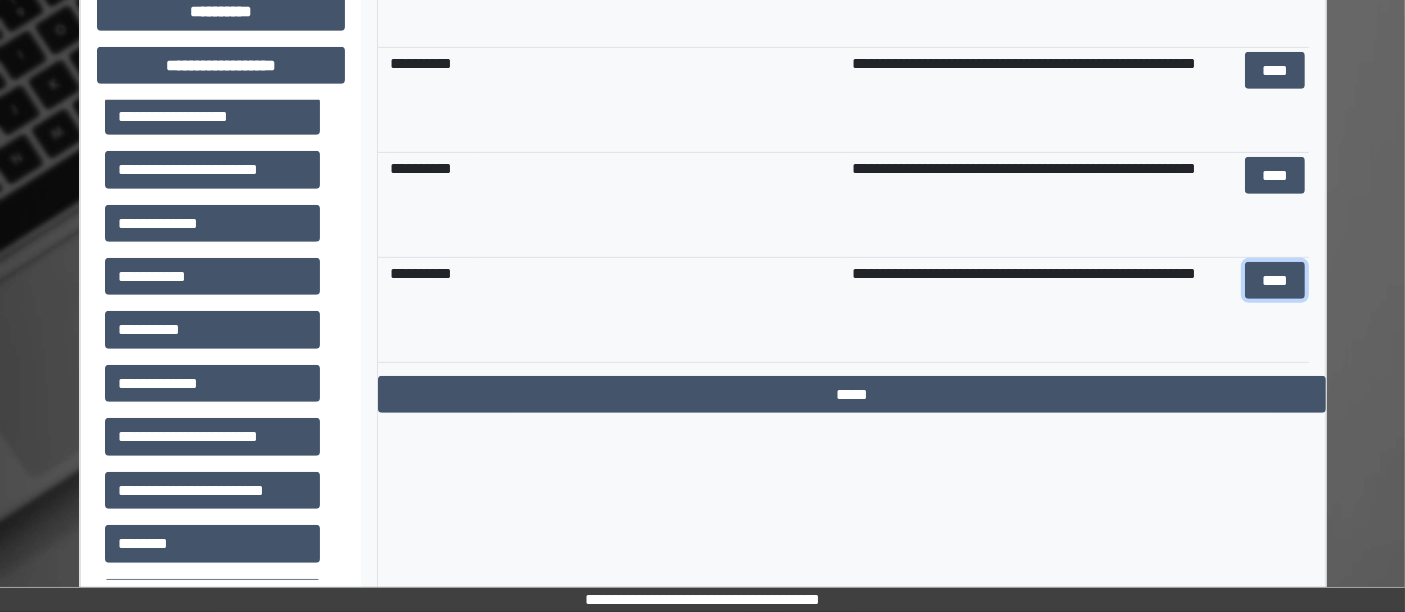 scroll, scrollTop: 494, scrollLeft: 0, axis: vertical 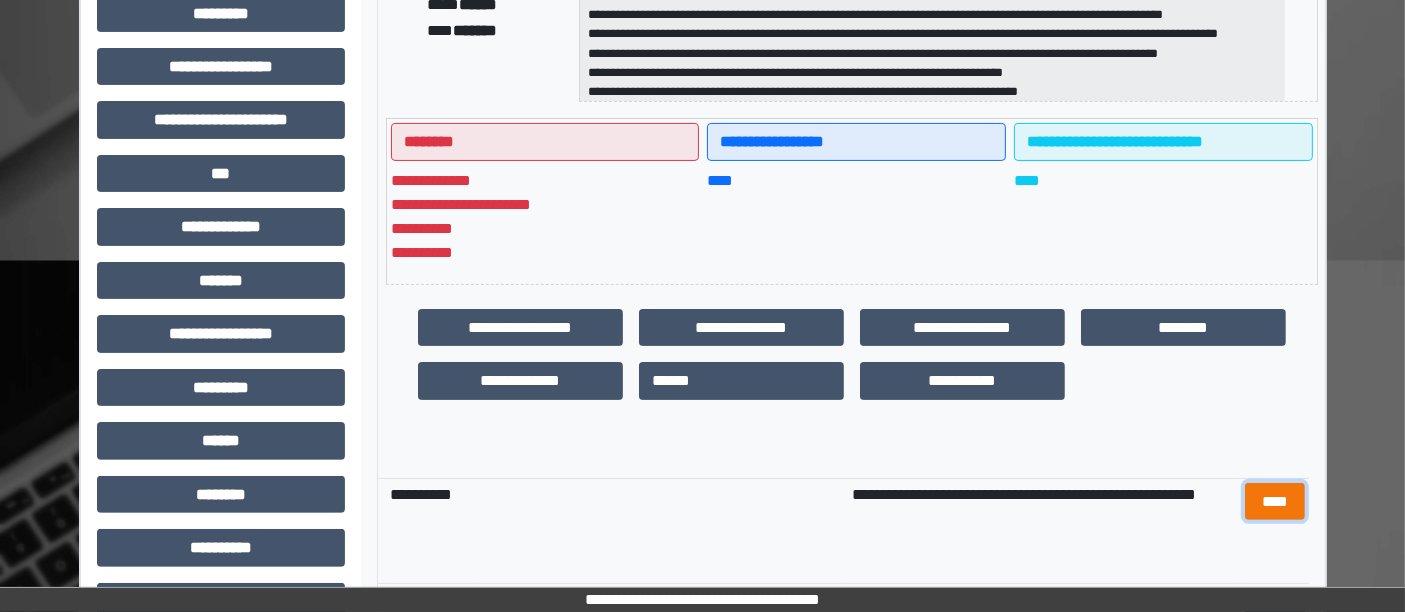 click on "****" at bounding box center (1274, 501) 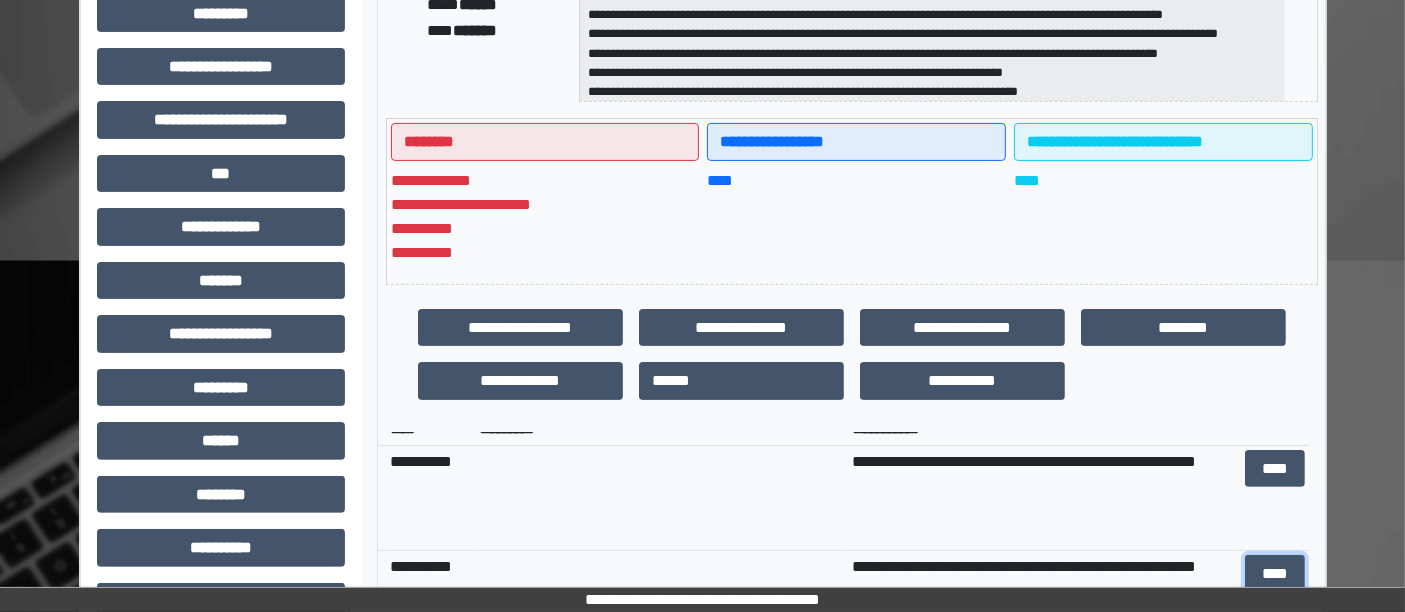 scroll, scrollTop: 2, scrollLeft: 0, axis: vertical 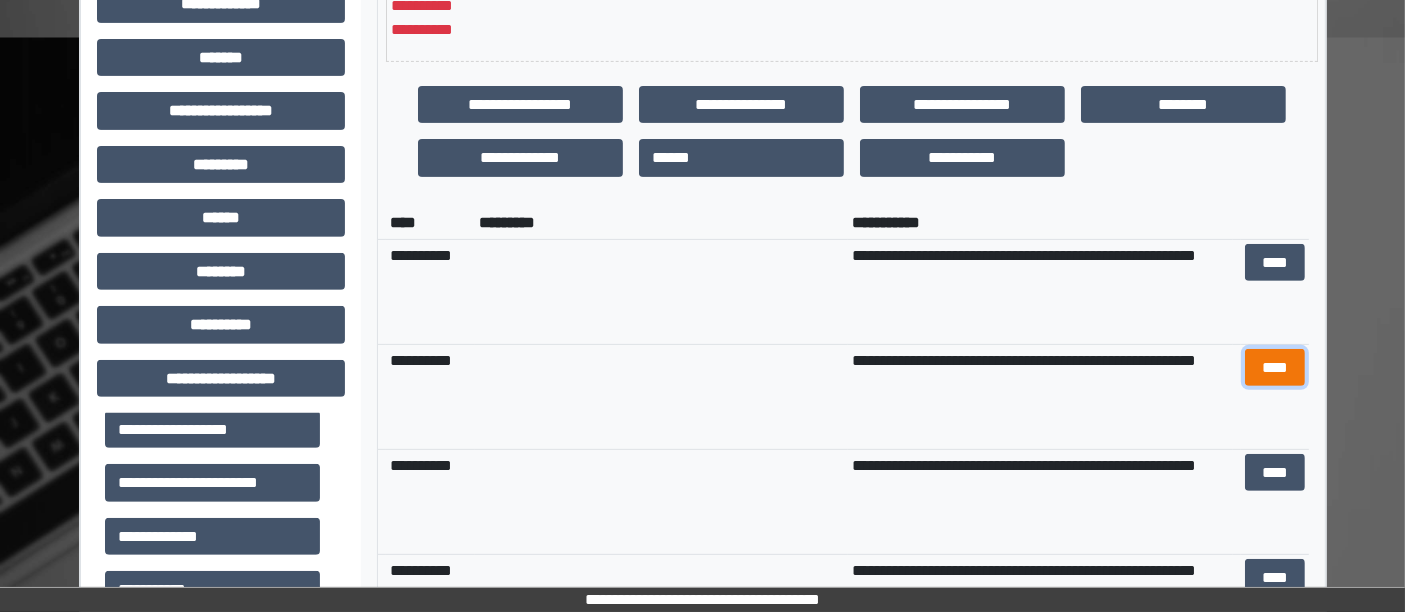 click on "****" at bounding box center (1274, 367) 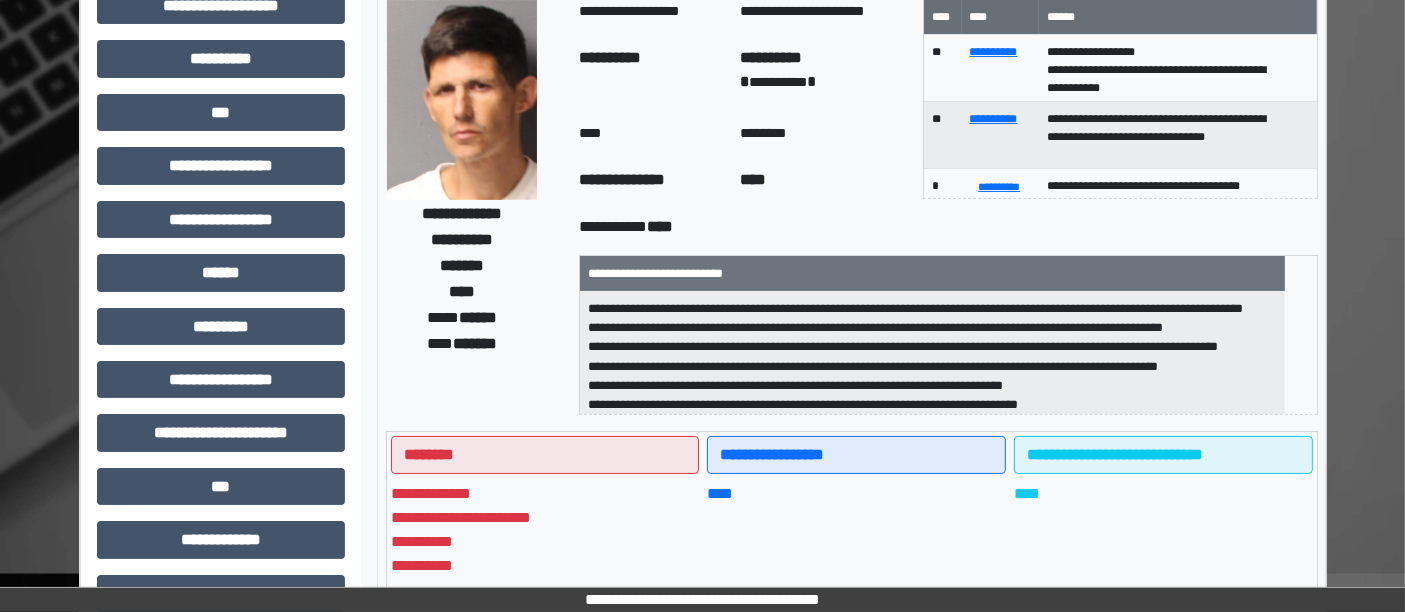 scroll, scrollTop: 50, scrollLeft: 0, axis: vertical 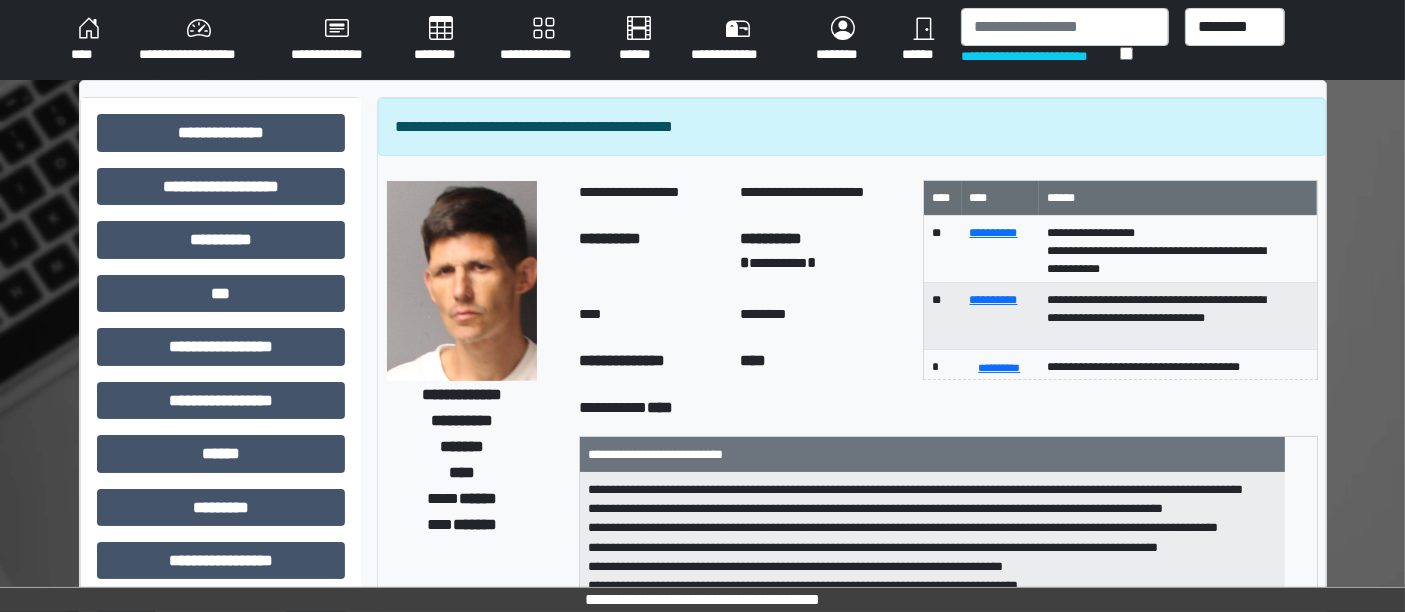 click on "****" at bounding box center [89, 40] 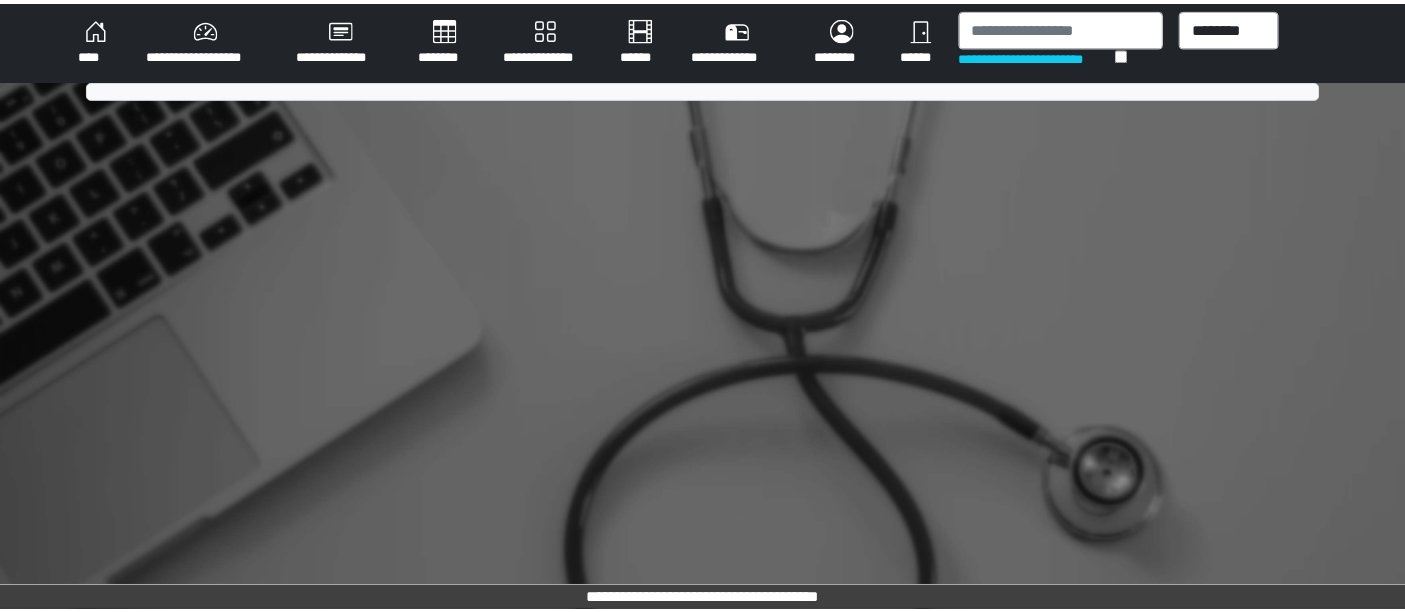 scroll, scrollTop: 0, scrollLeft: 0, axis: both 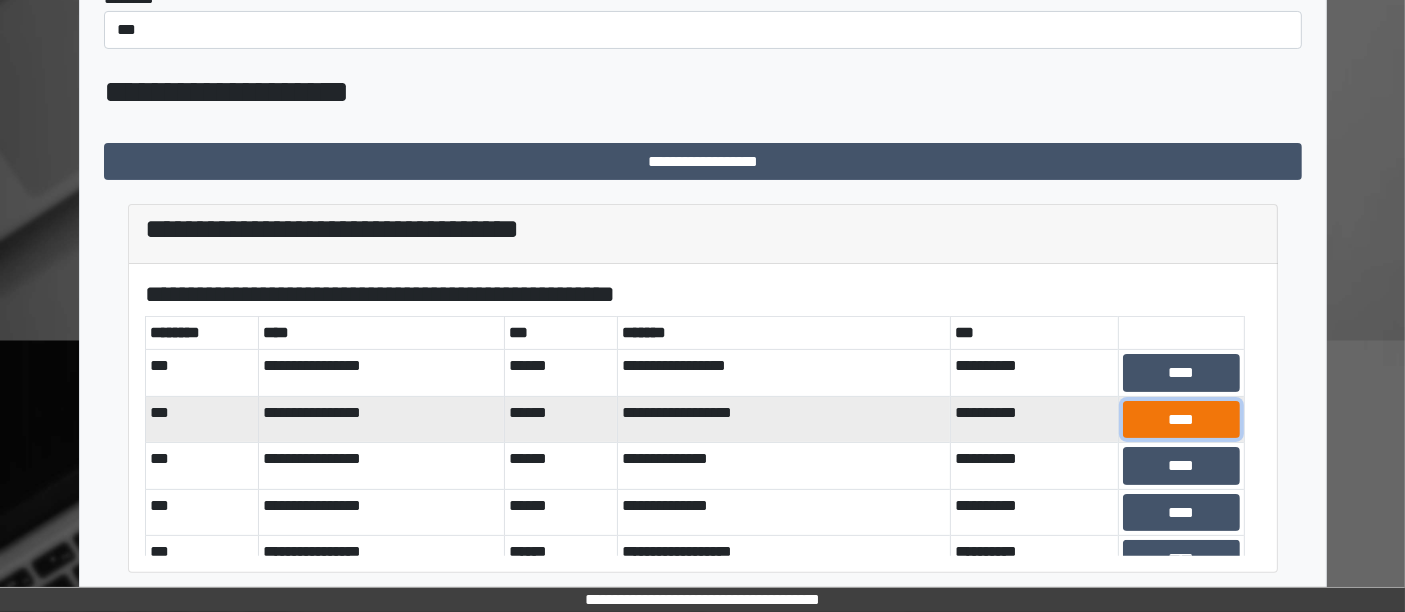 click on "****" at bounding box center (1181, 419) 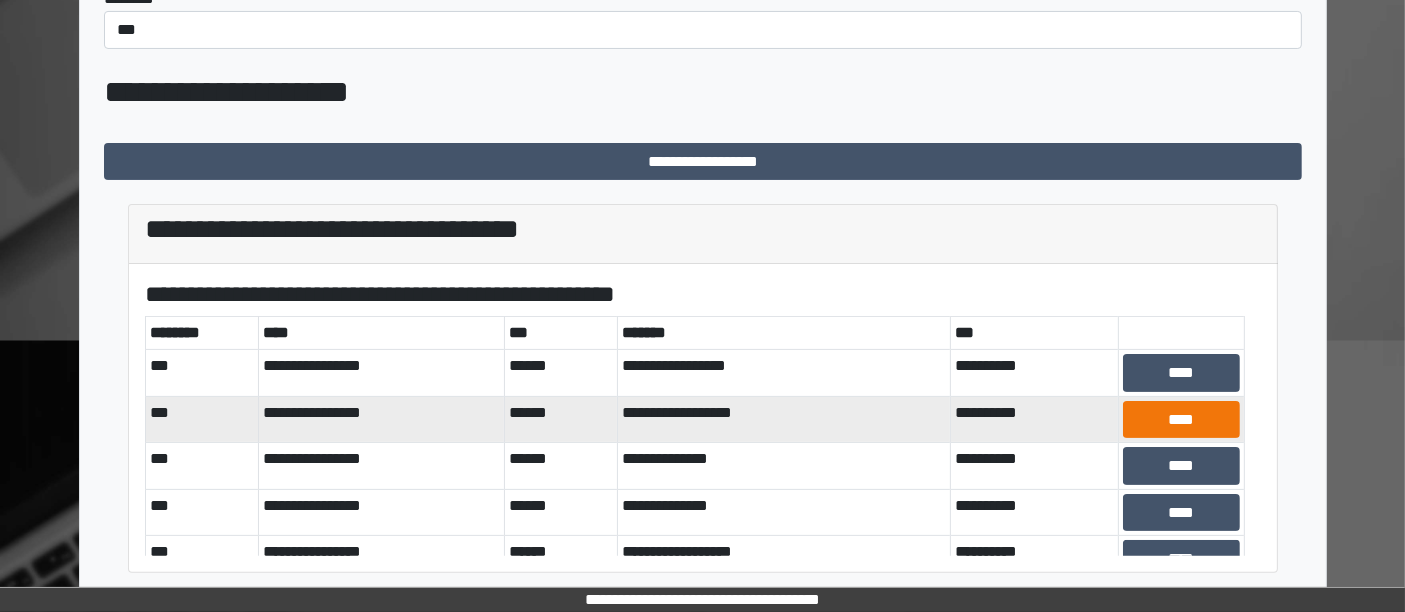 scroll, scrollTop: 301, scrollLeft: 0, axis: vertical 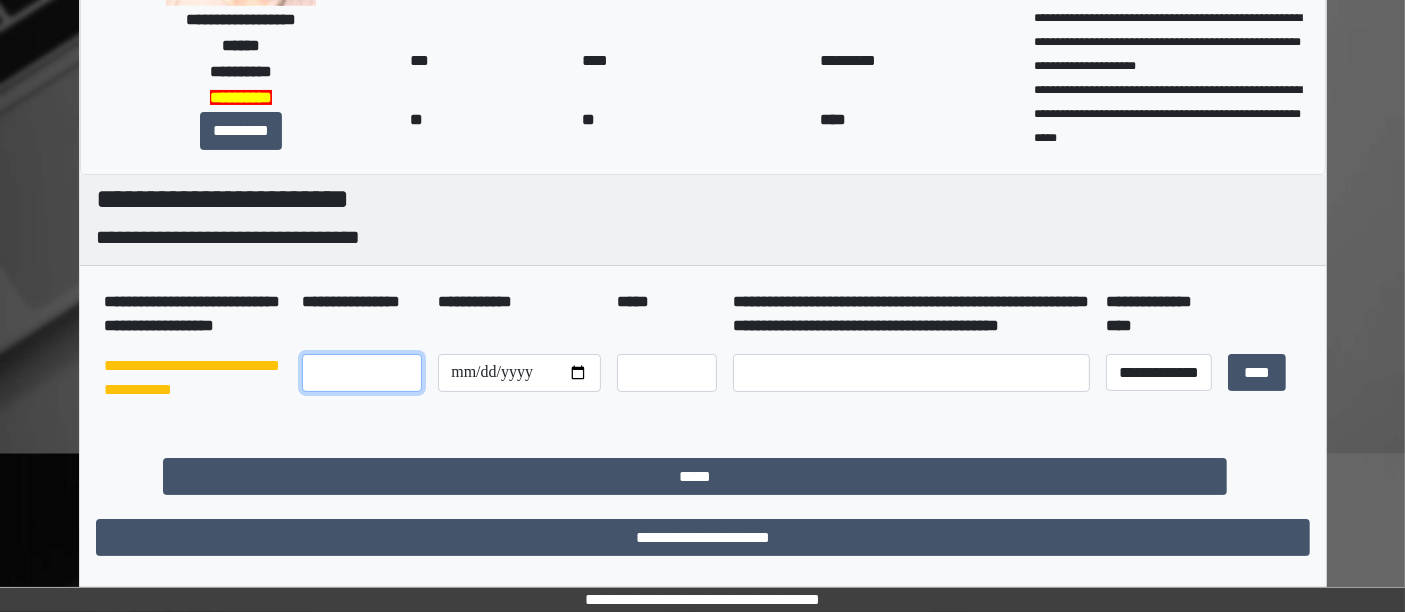 click at bounding box center [362, 373] 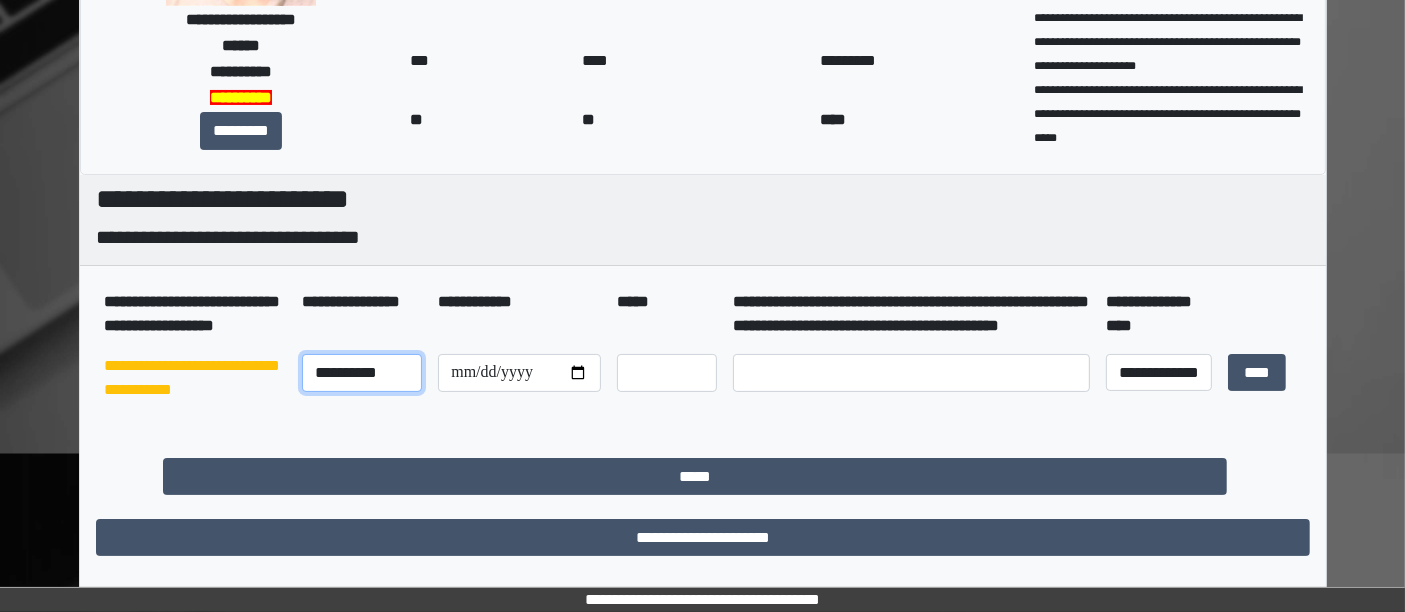 type on "**********" 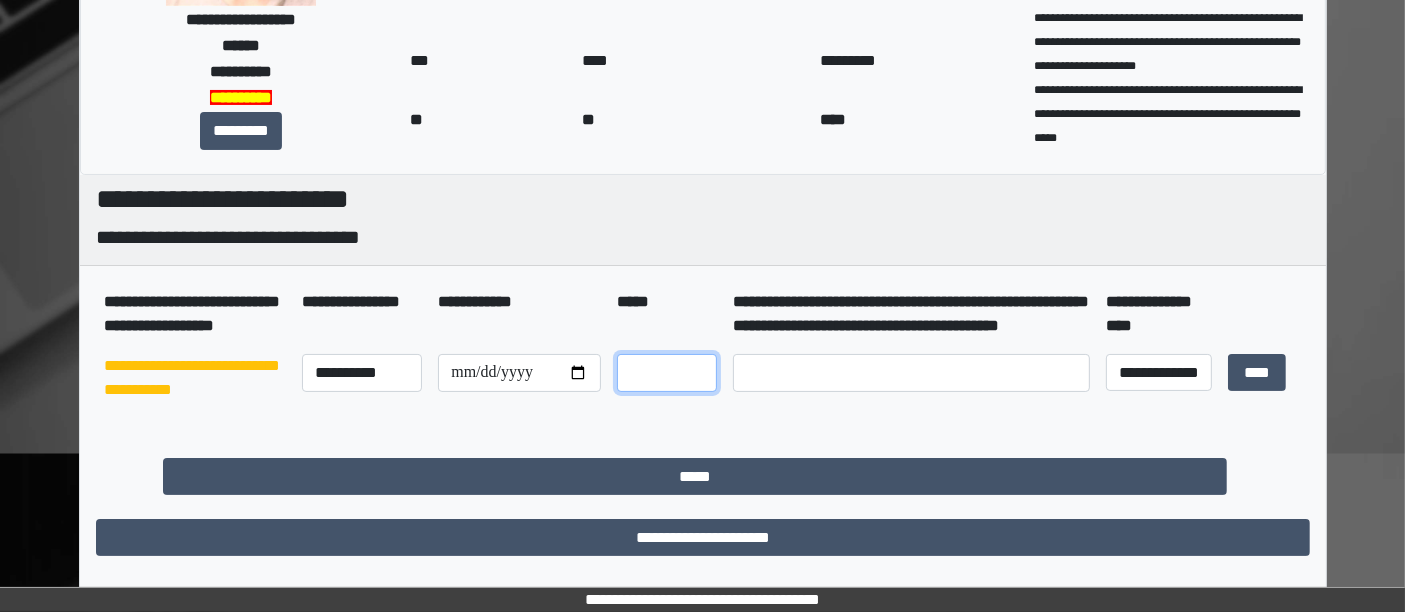click at bounding box center (667, 373) 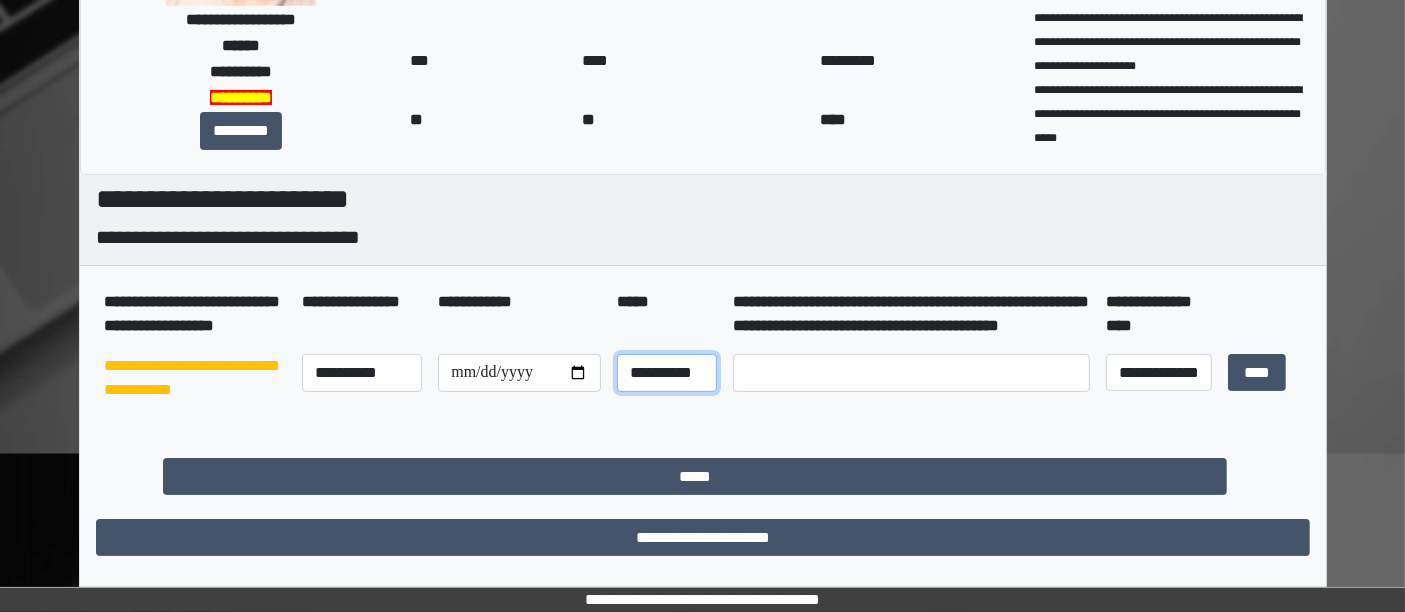 scroll, scrollTop: 0, scrollLeft: 8, axis: horizontal 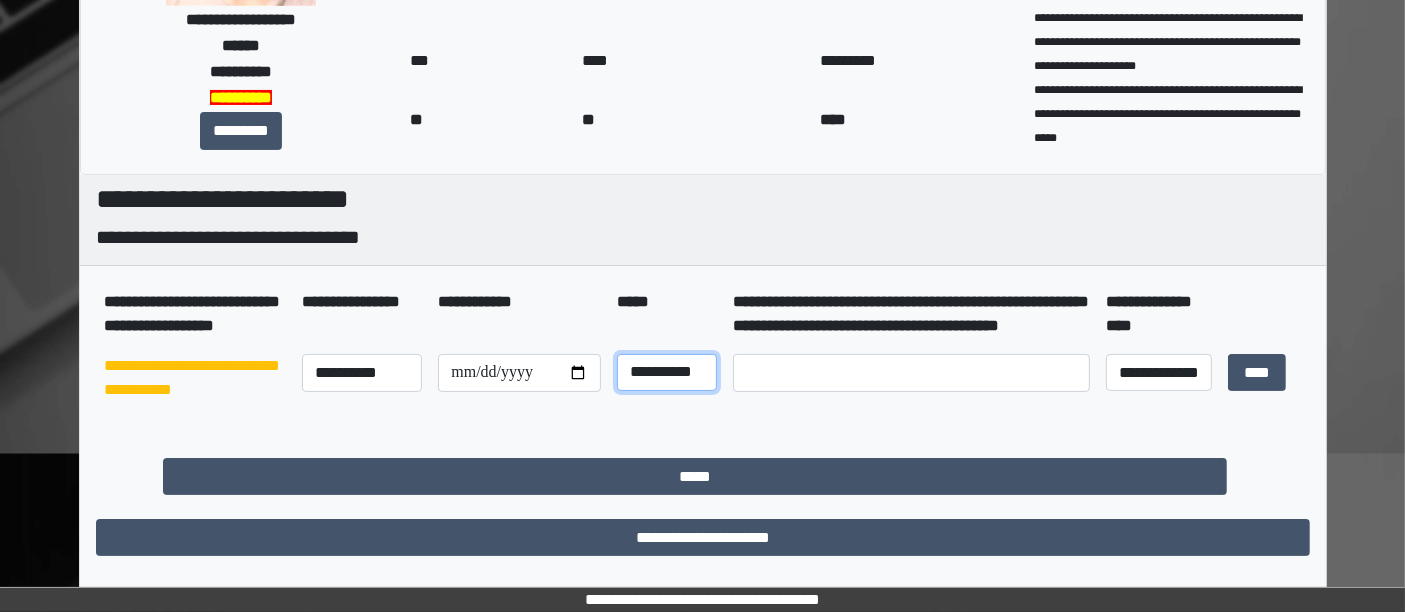 type on "**********" 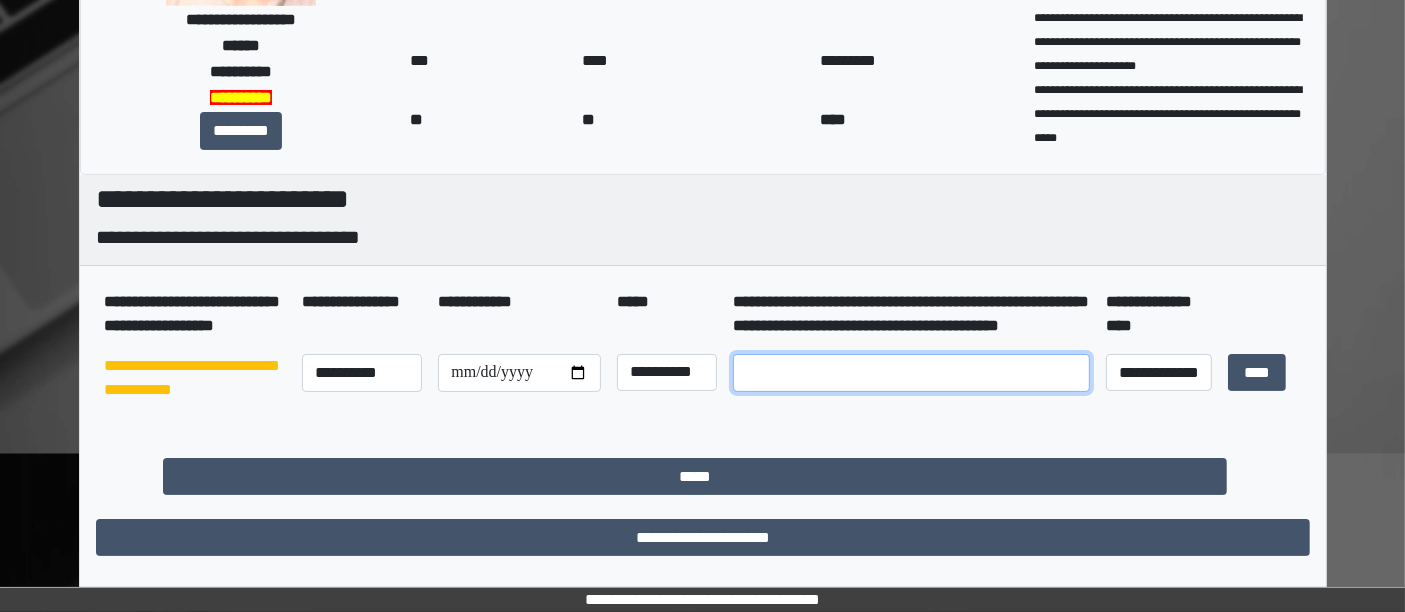 scroll, scrollTop: 0, scrollLeft: 0, axis: both 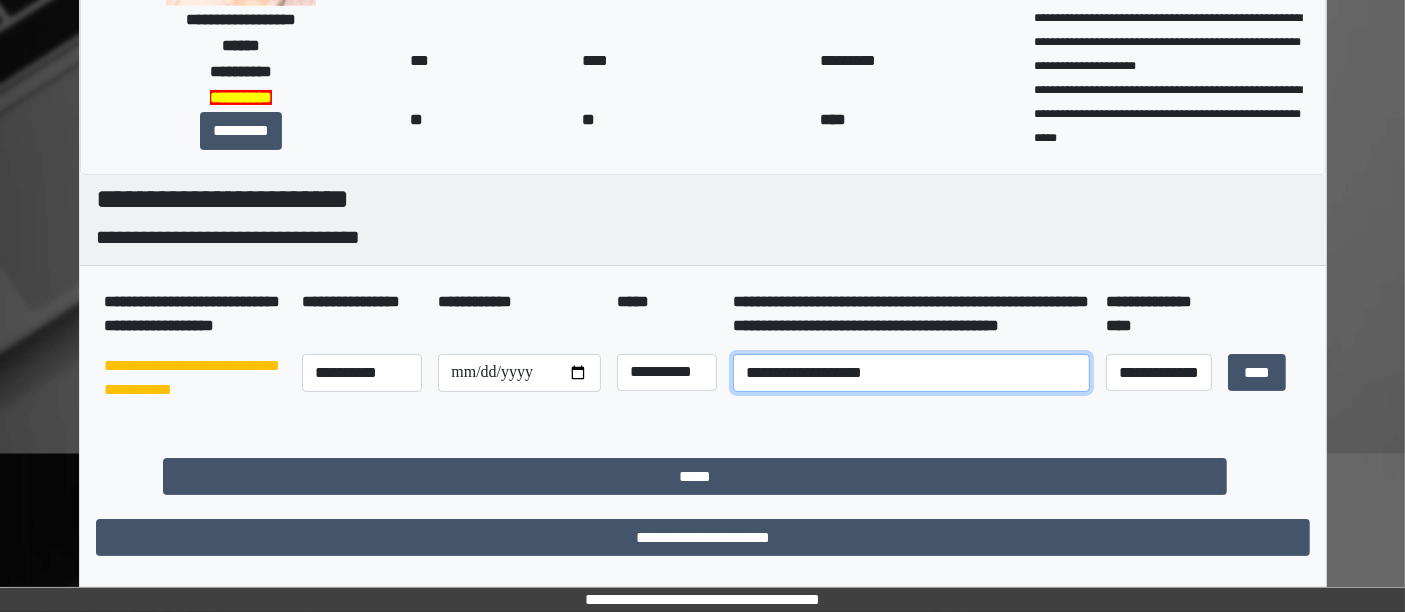 type on "**********" 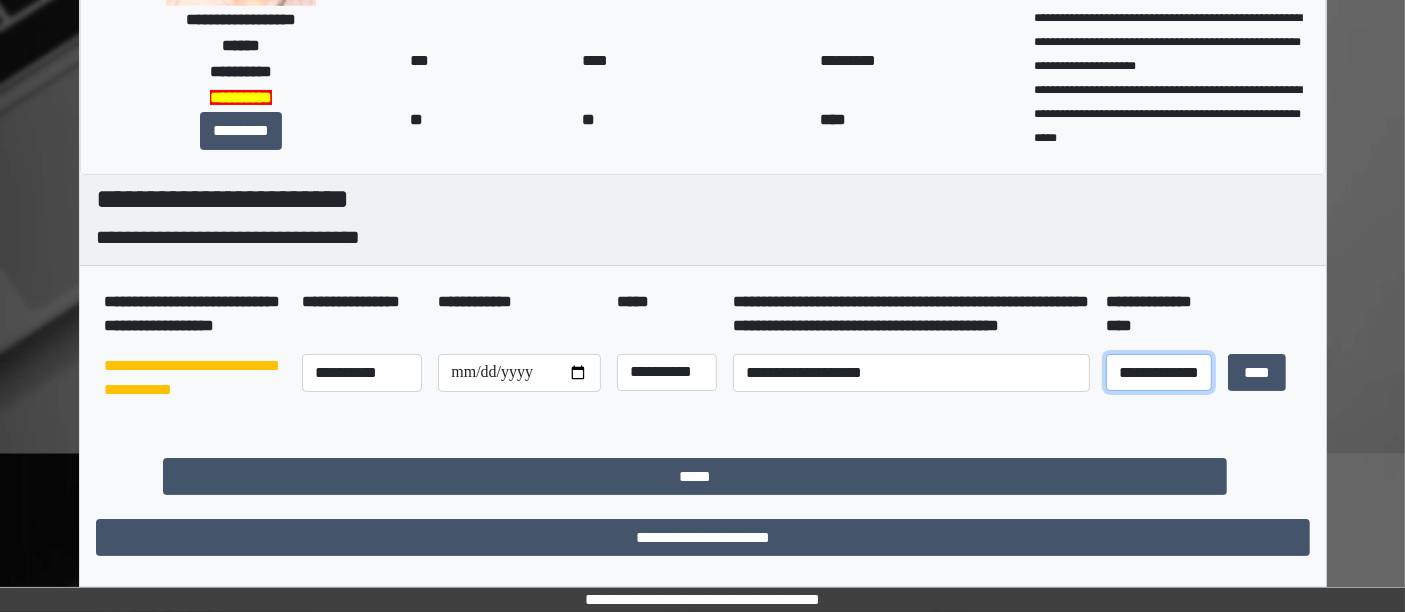 click on "**********" at bounding box center [1159, 372] 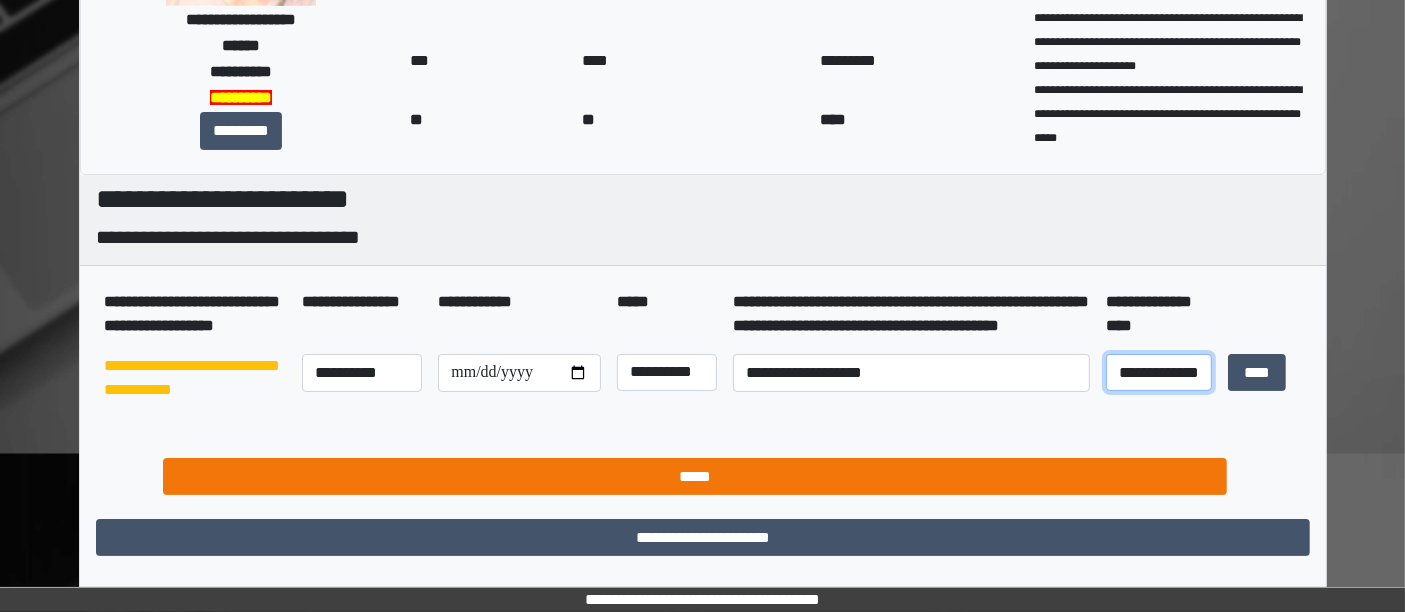 select on "*" 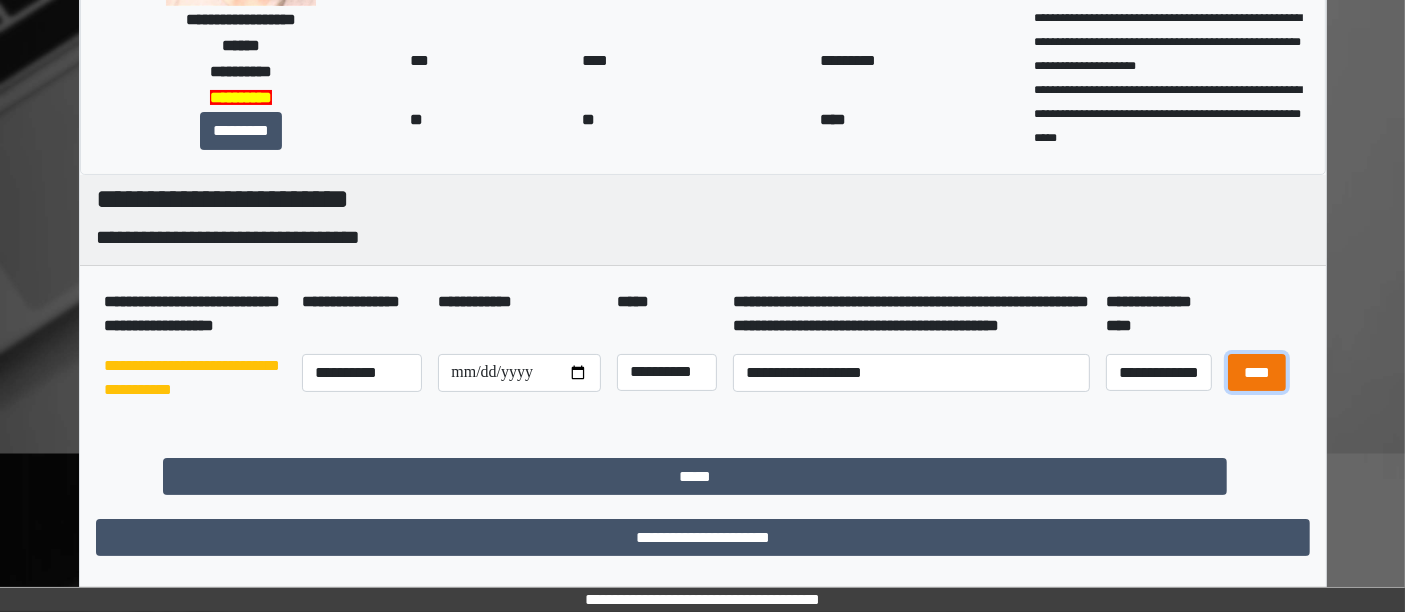 click on "****" at bounding box center [1257, 372] 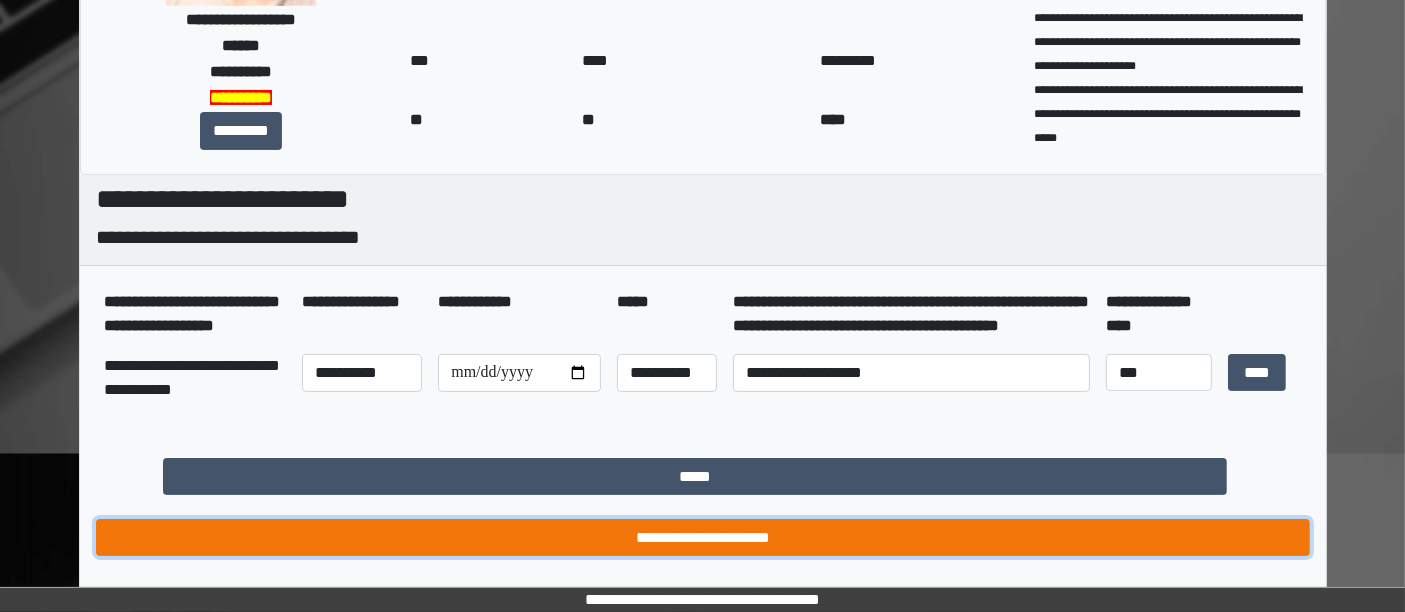 click on "**********" at bounding box center (703, 537) 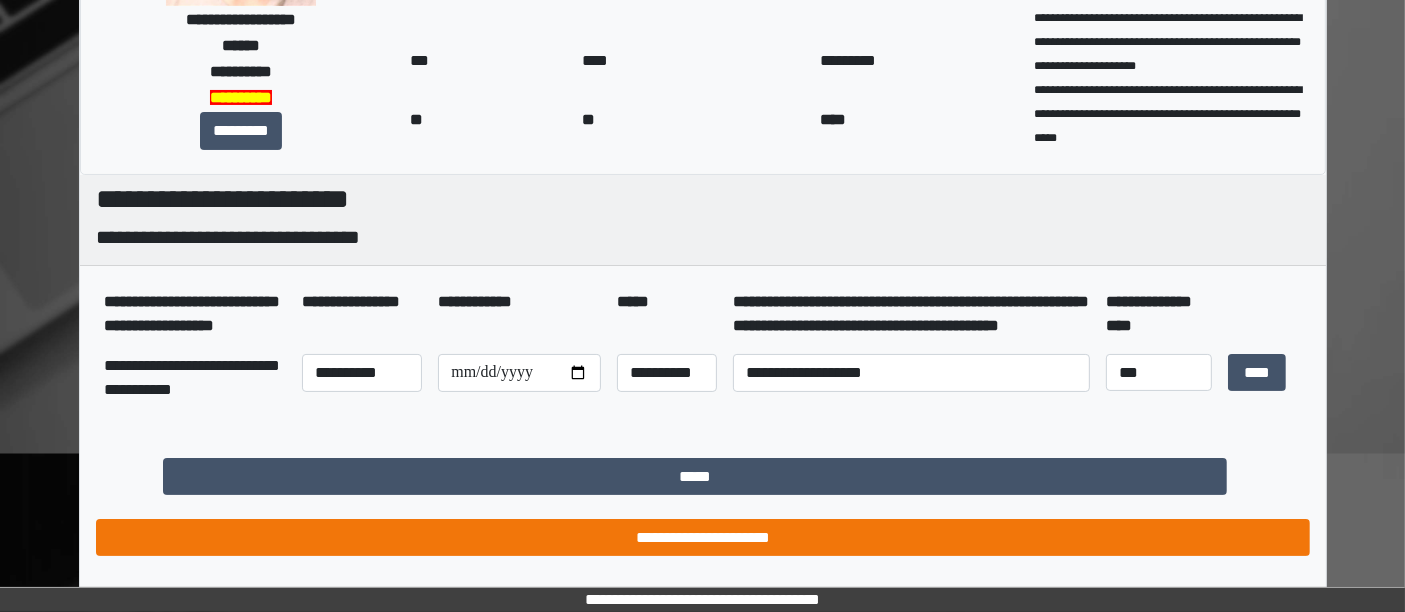 scroll, scrollTop: 0, scrollLeft: 0, axis: both 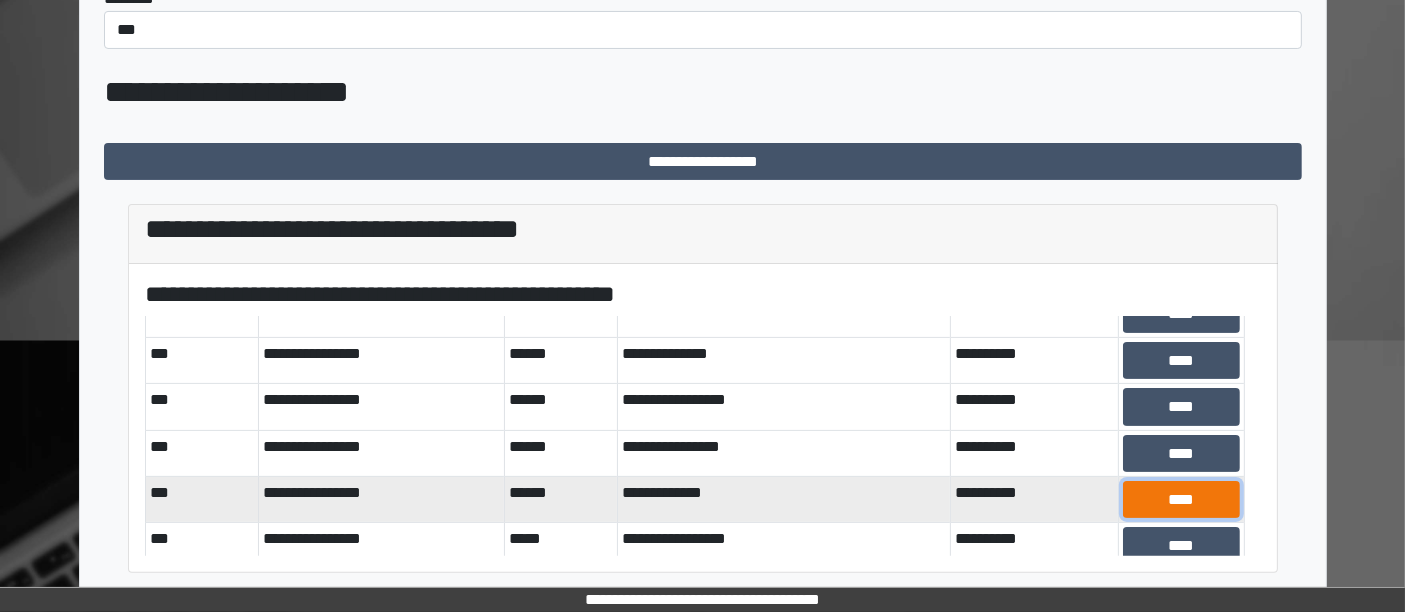 click on "****" at bounding box center [1181, 499] 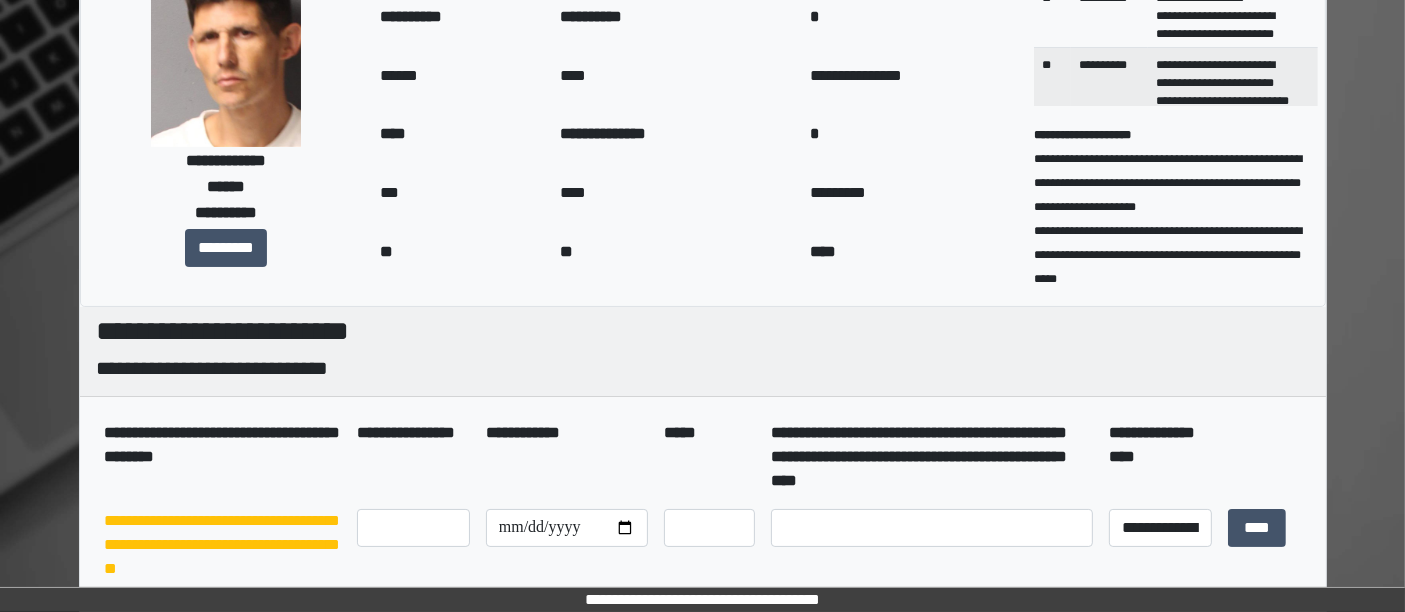 scroll, scrollTop: 167, scrollLeft: 0, axis: vertical 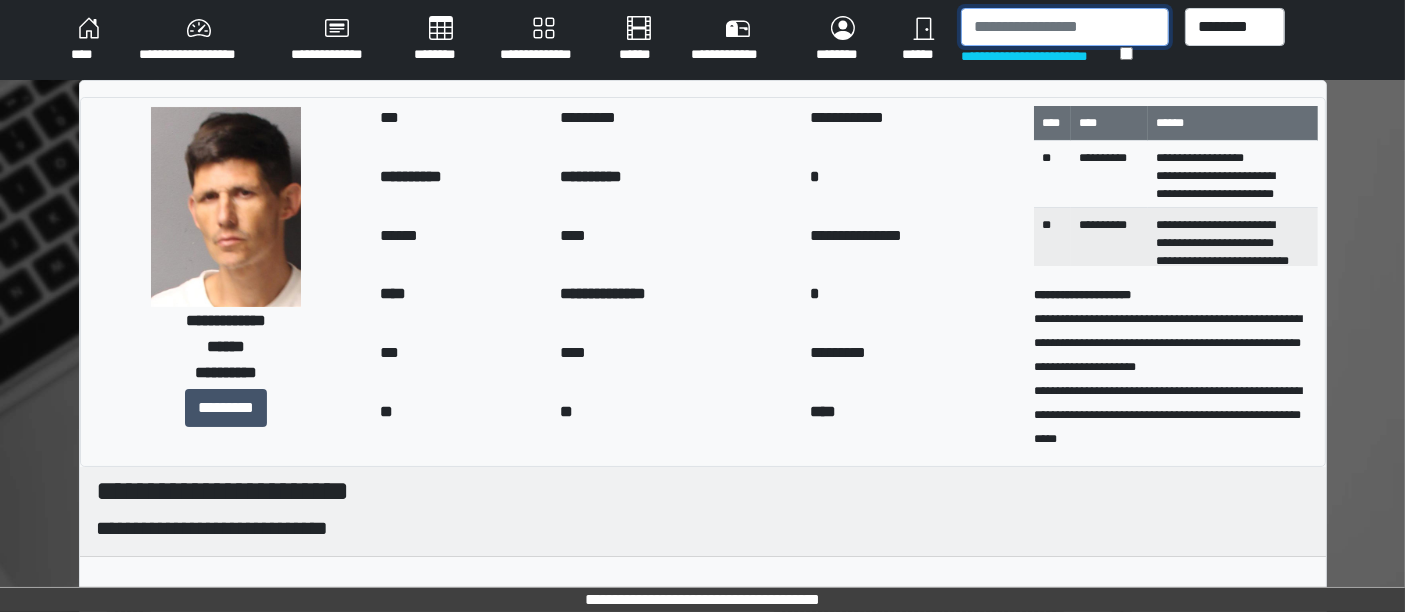 click at bounding box center [1065, 27] 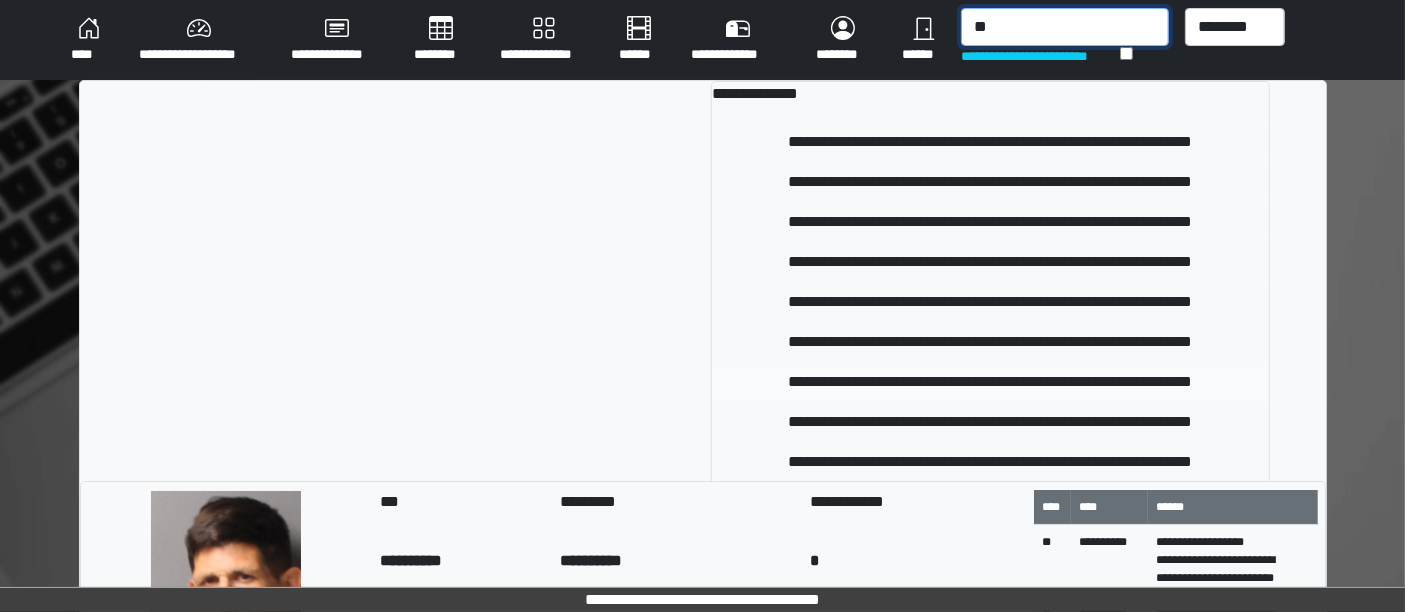 type on "*" 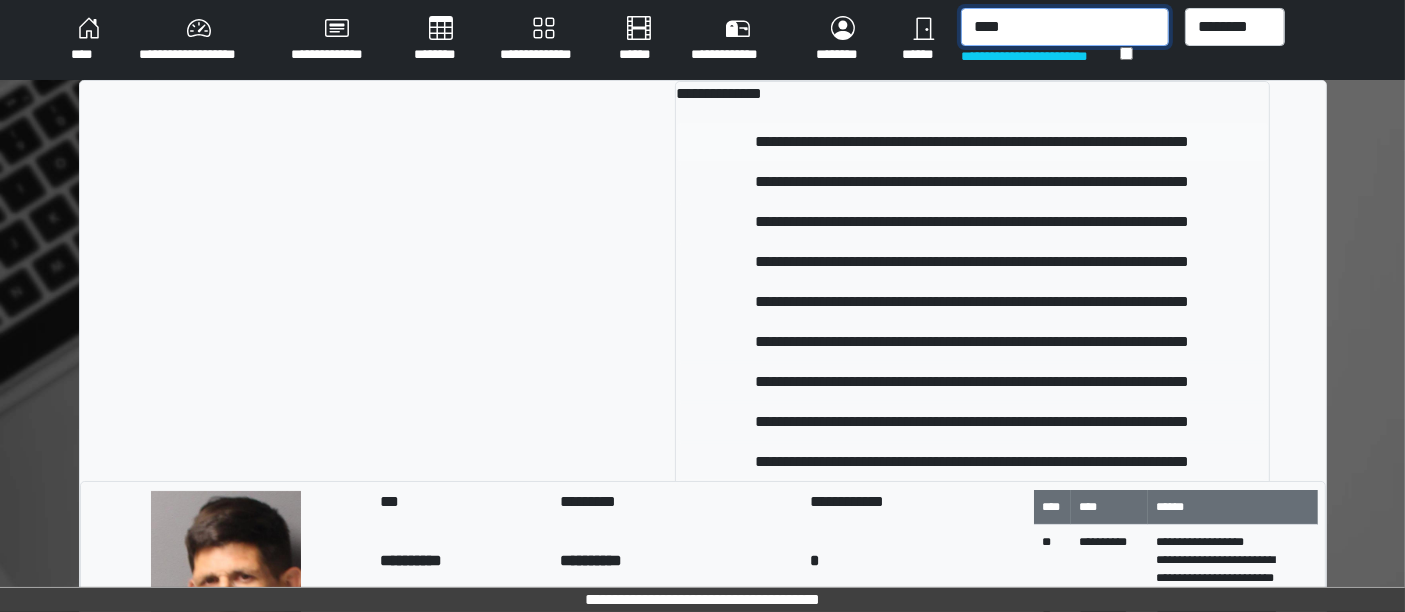 type on "****" 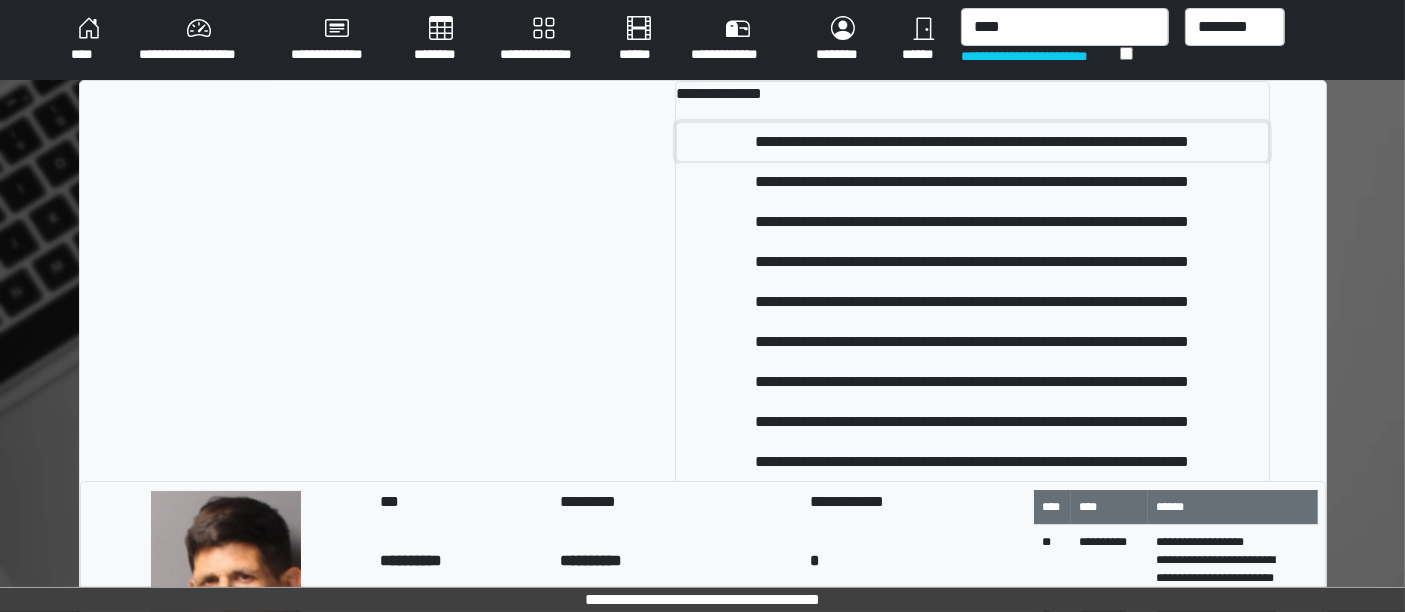 click on "**********" at bounding box center (972, 142) 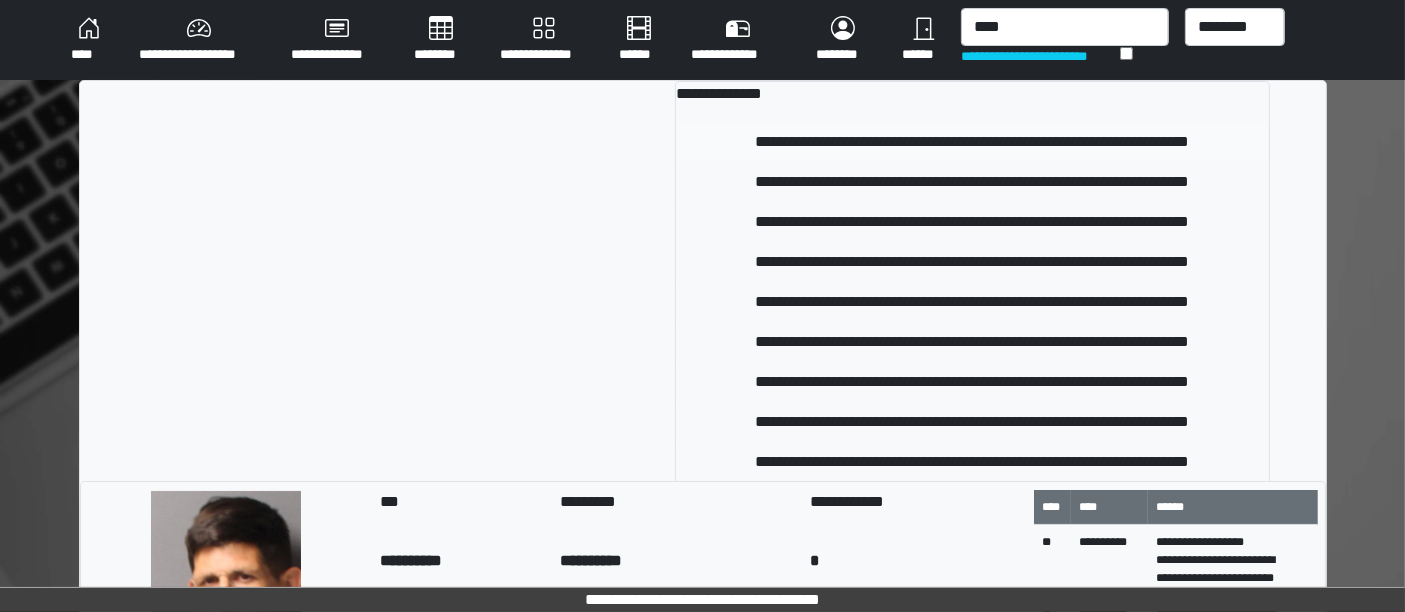 type 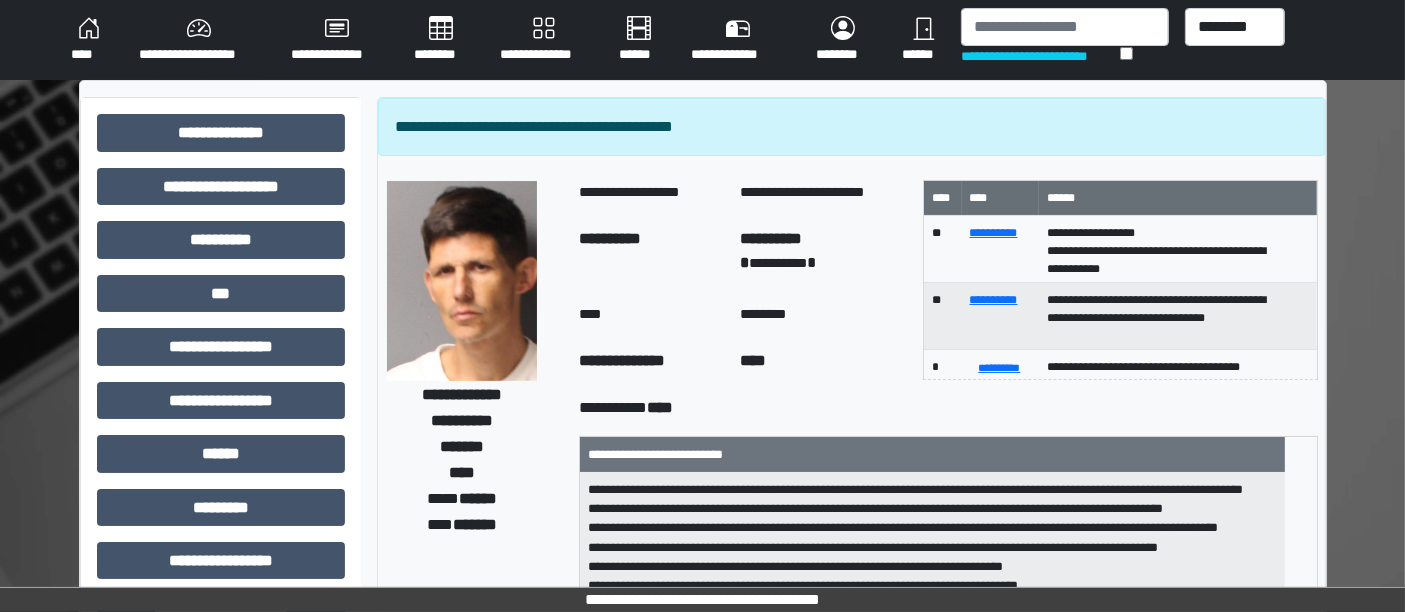 scroll, scrollTop: 535, scrollLeft: 0, axis: vertical 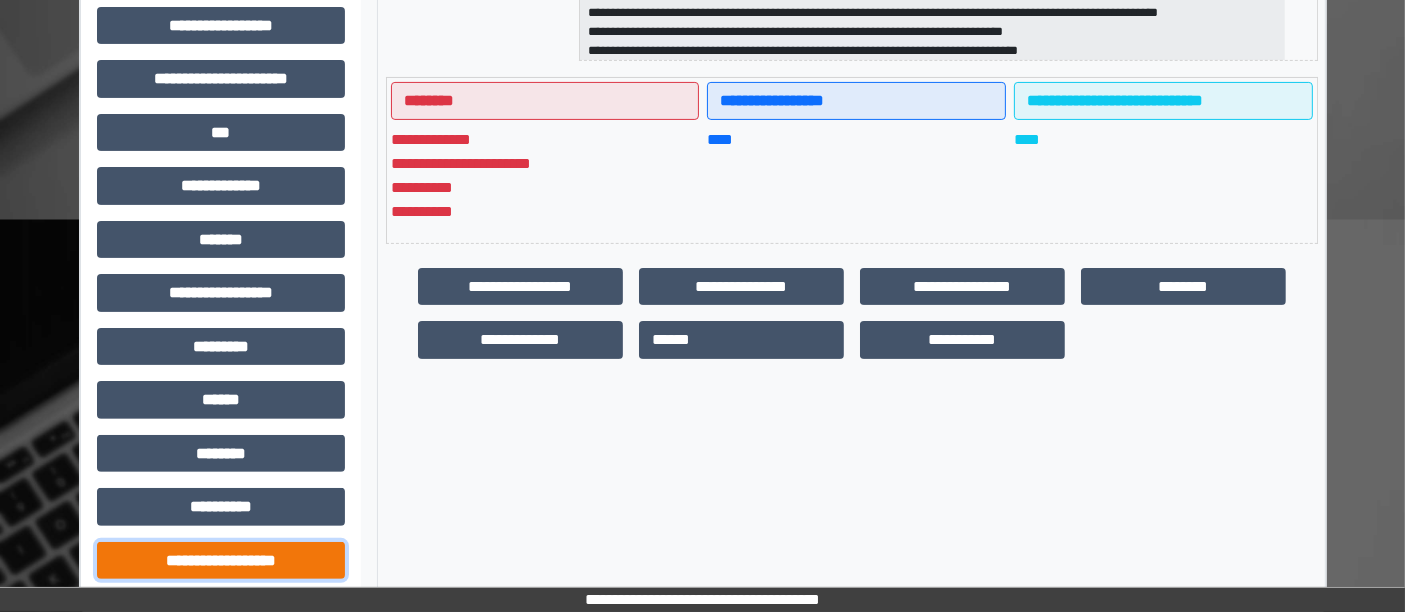 click on "**********" at bounding box center [221, 560] 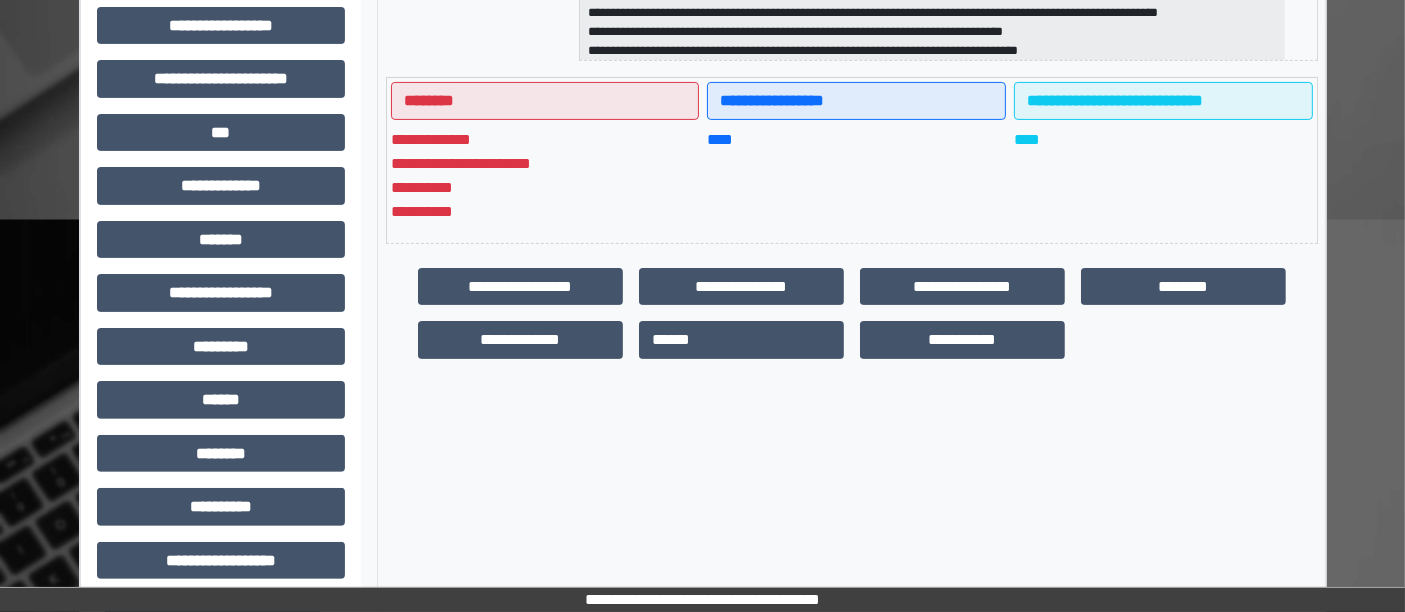click on "**********" at bounding box center (851, 326) 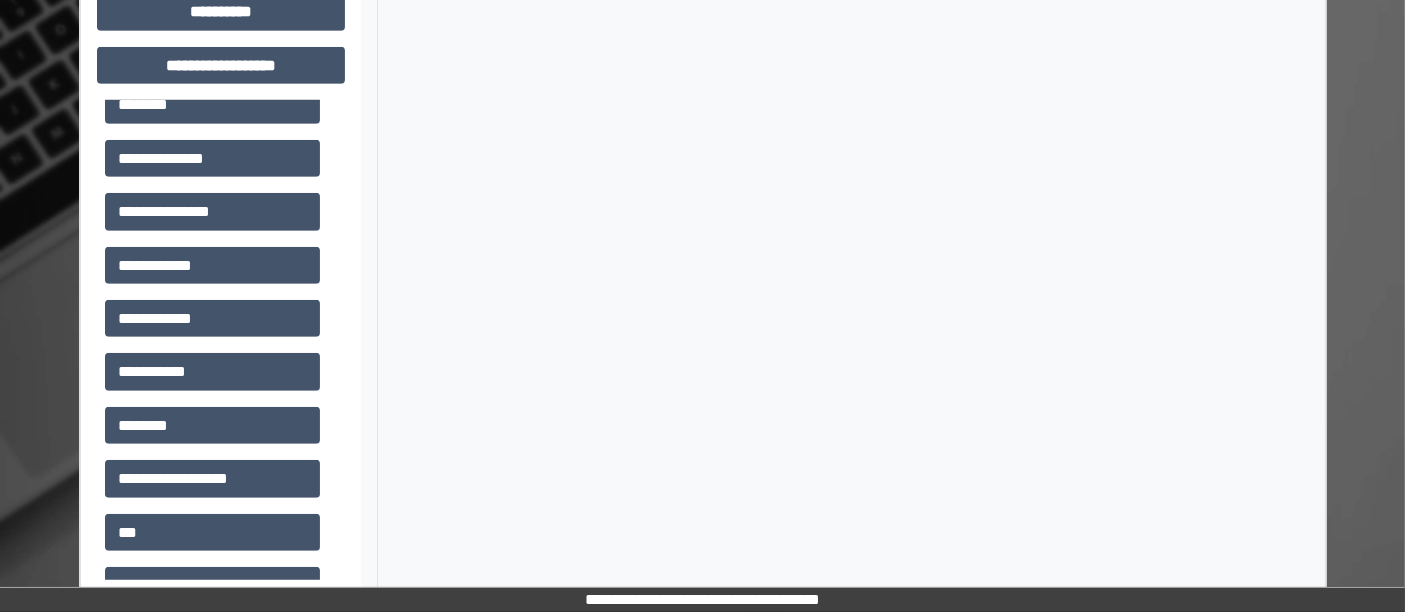 scroll, scrollTop: 840, scrollLeft: 0, axis: vertical 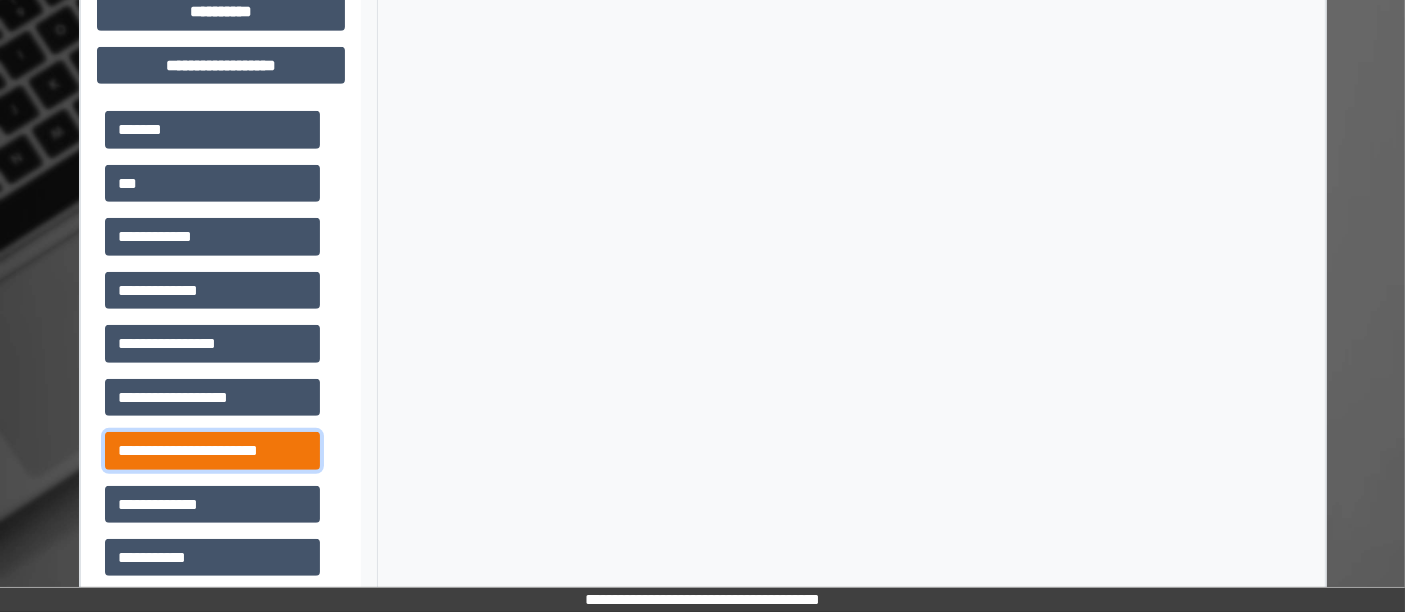 click on "**********" at bounding box center [212, 450] 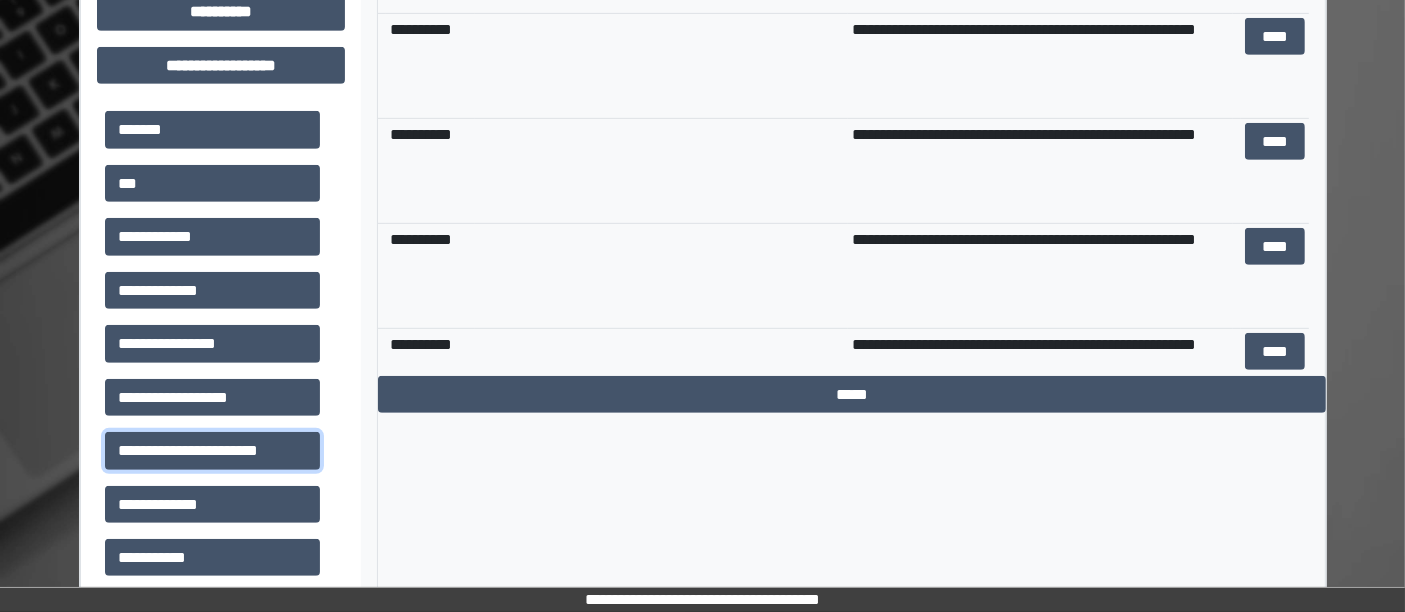 scroll, scrollTop: 0, scrollLeft: 0, axis: both 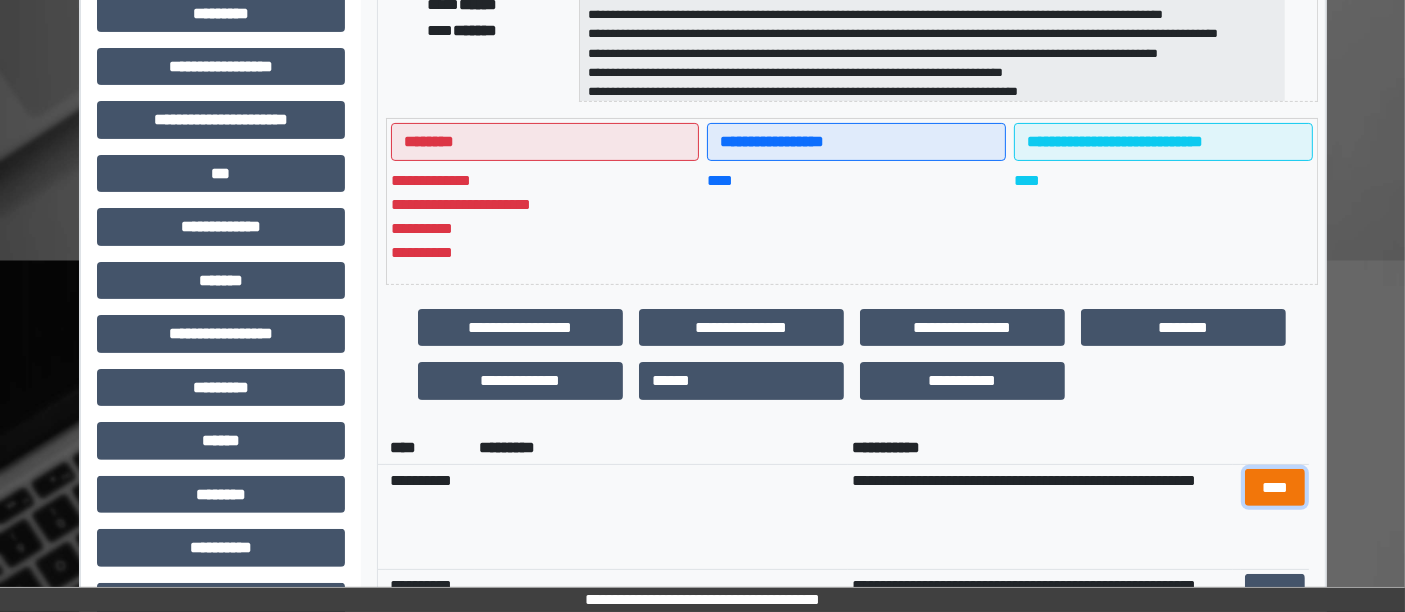 click on "****" at bounding box center [1274, 487] 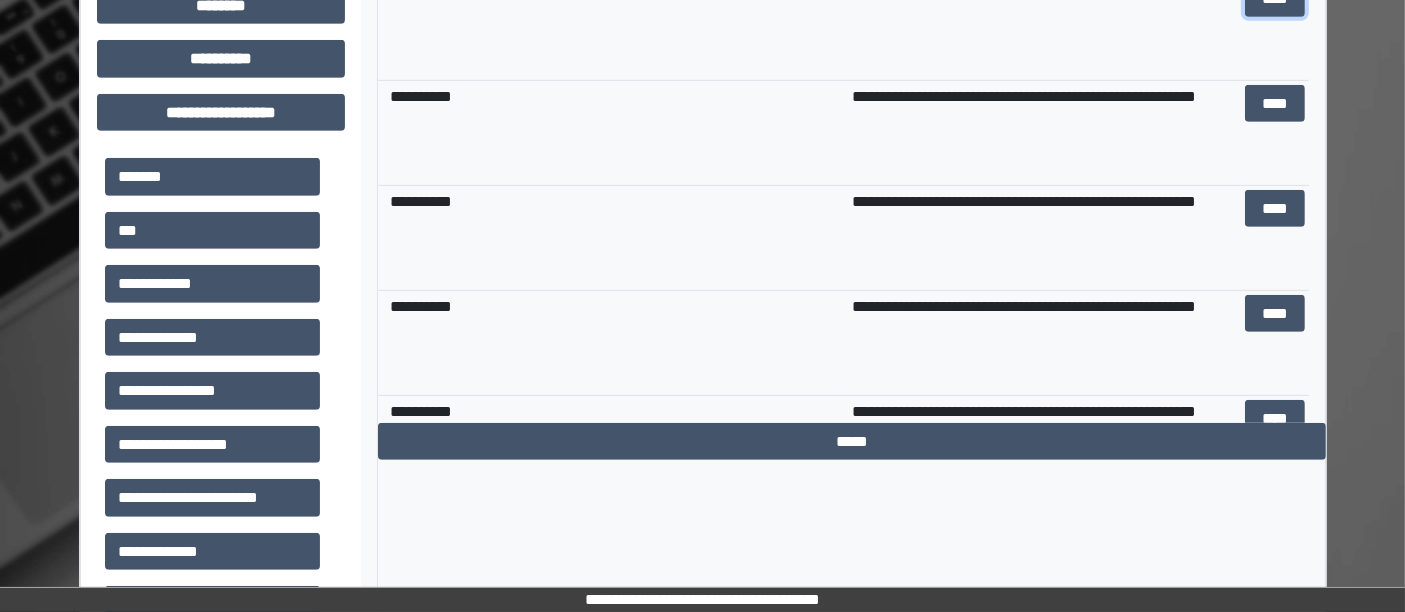 scroll, scrollTop: 448, scrollLeft: 0, axis: vertical 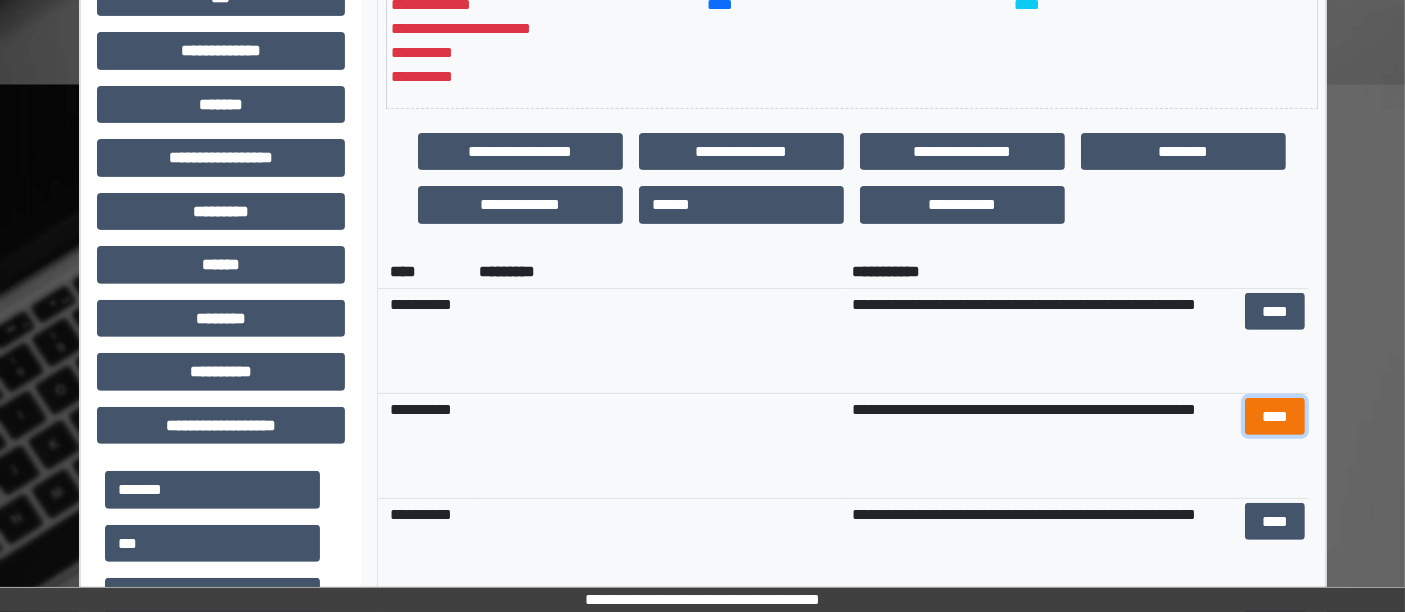 click on "****" at bounding box center (1274, 416) 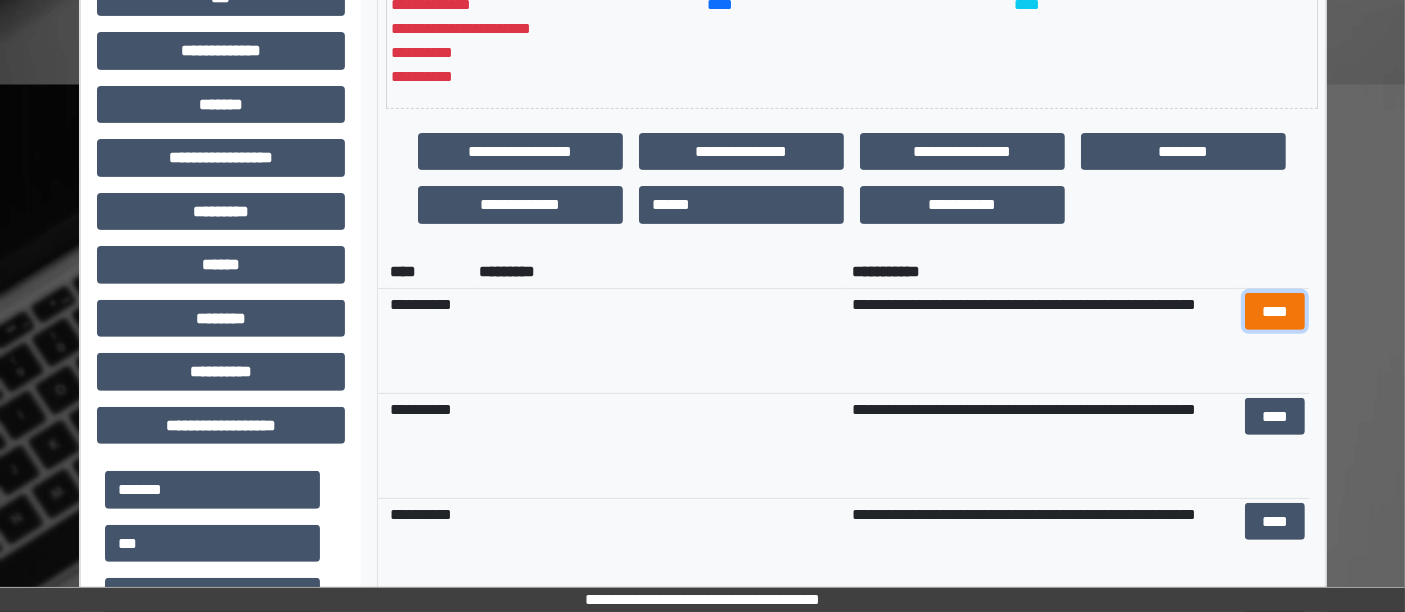 click on "****" at bounding box center (1274, 311) 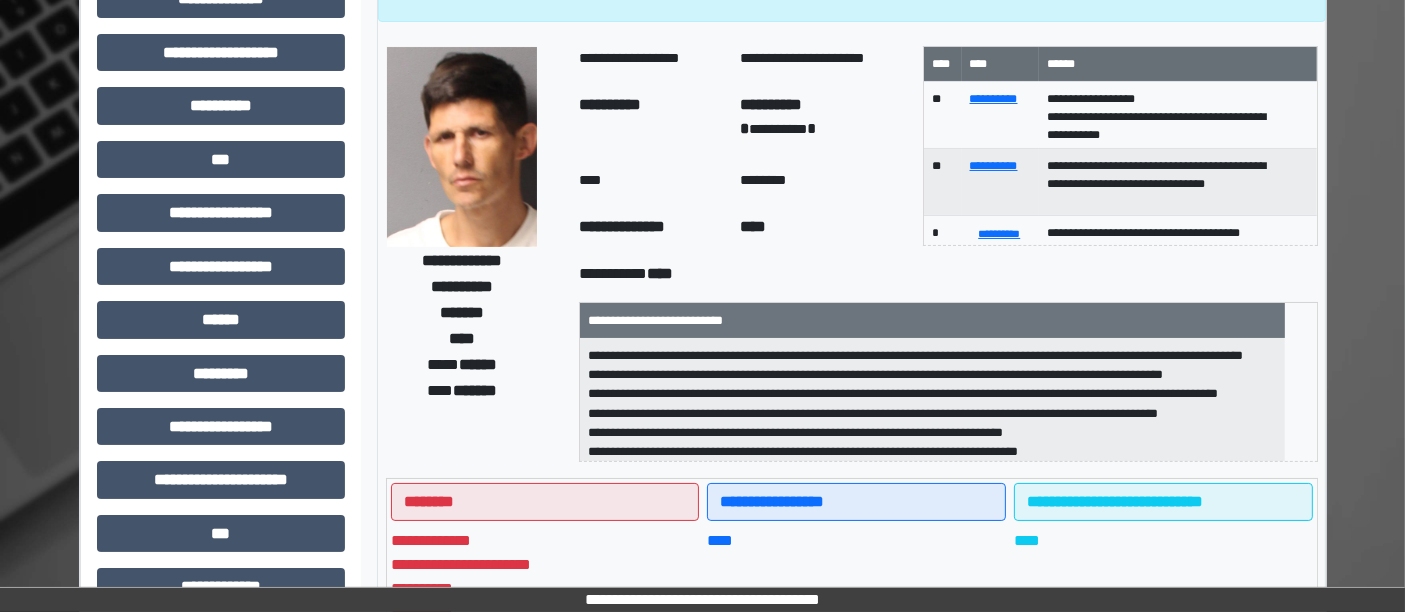 scroll, scrollTop: 0, scrollLeft: 0, axis: both 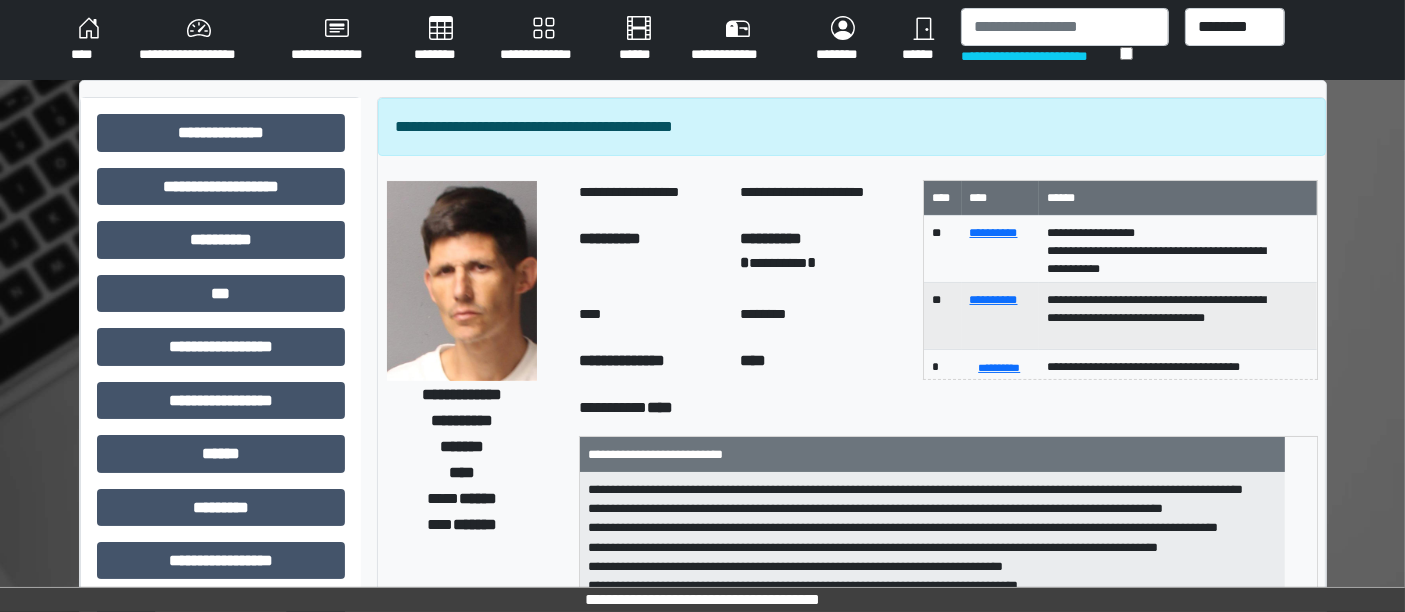 click on "****" at bounding box center [89, 40] 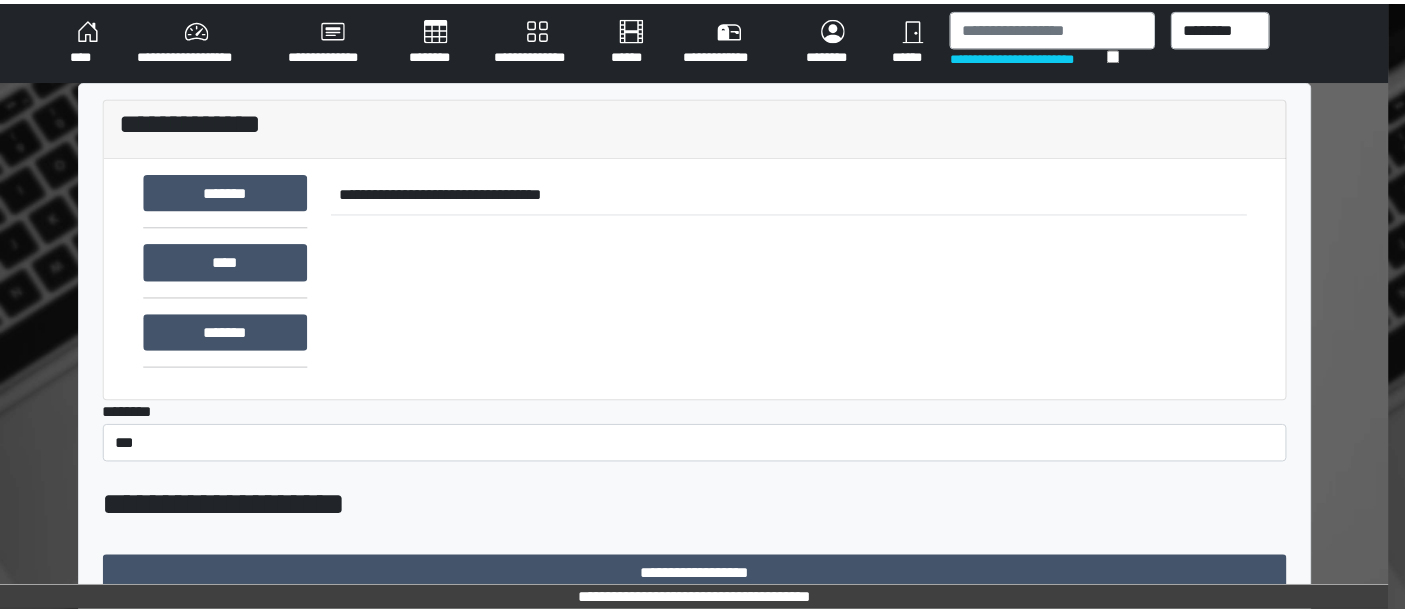 scroll, scrollTop: 0, scrollLeft: 0, axis: both 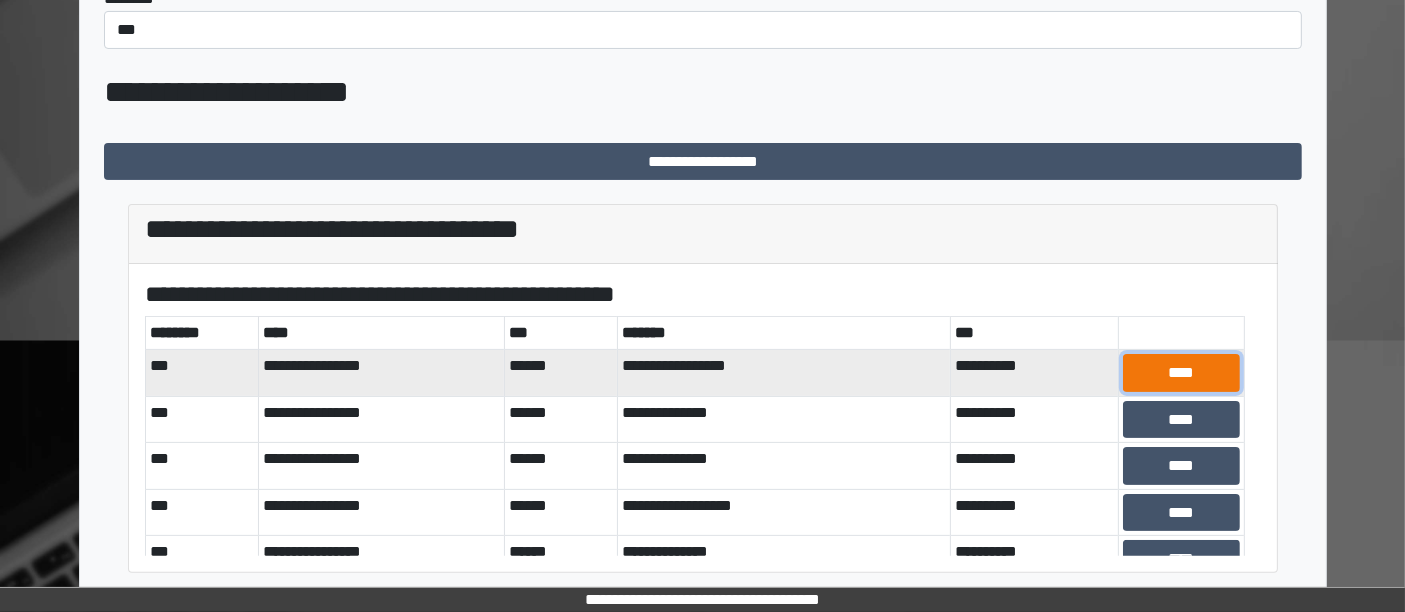 click on "****" at bounding box center (1181, 372) 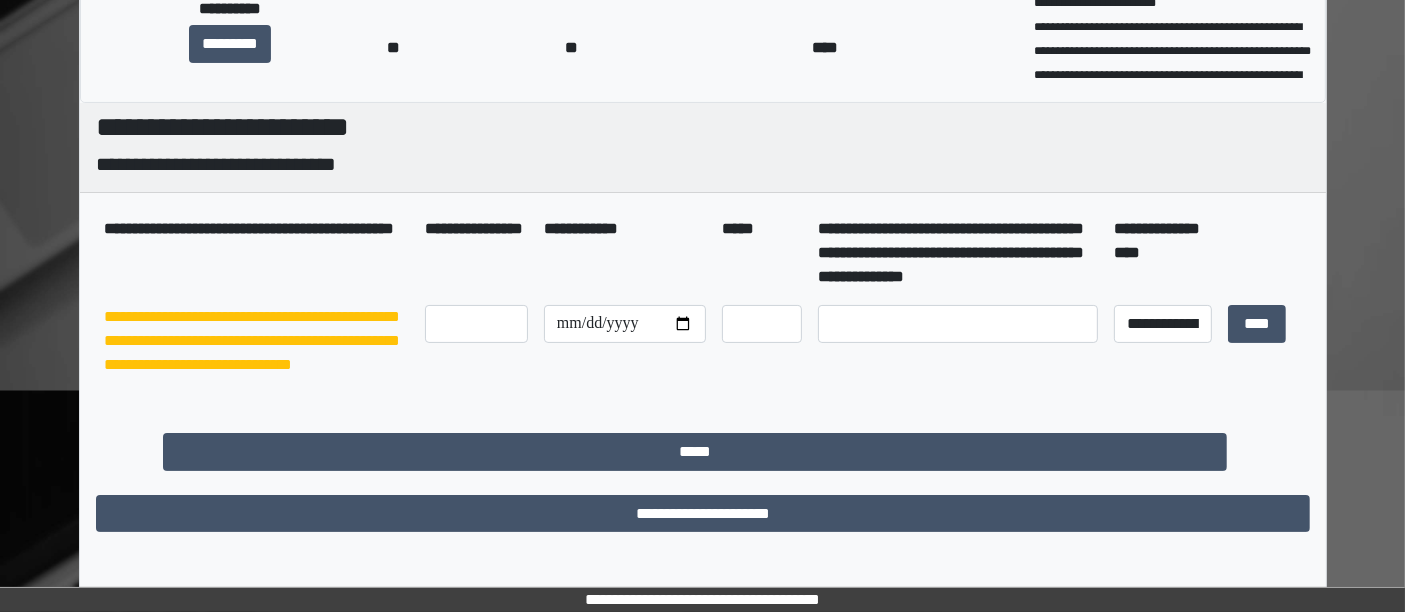 scroll, scrollTop: 363, scrollLeft: 0, axis: vertical 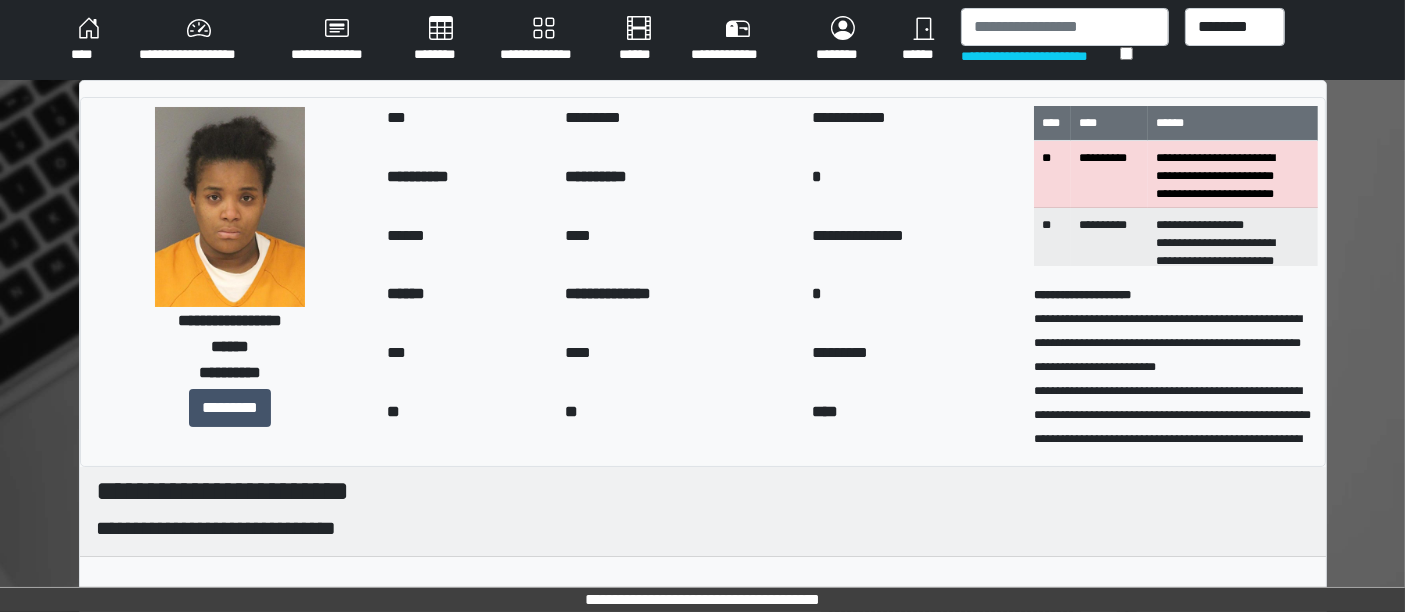 click on "****" at bounding box center (89, 40) 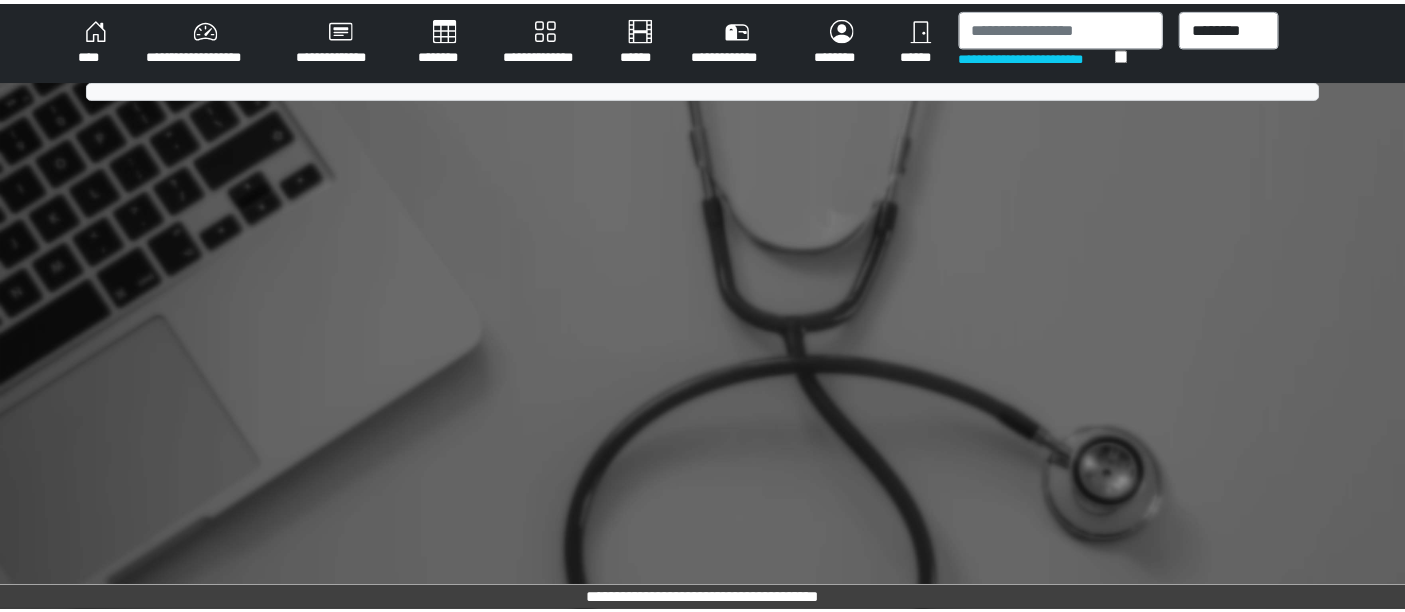 scroll, scrollTop: 0, scrollLeft: 0, axis: both 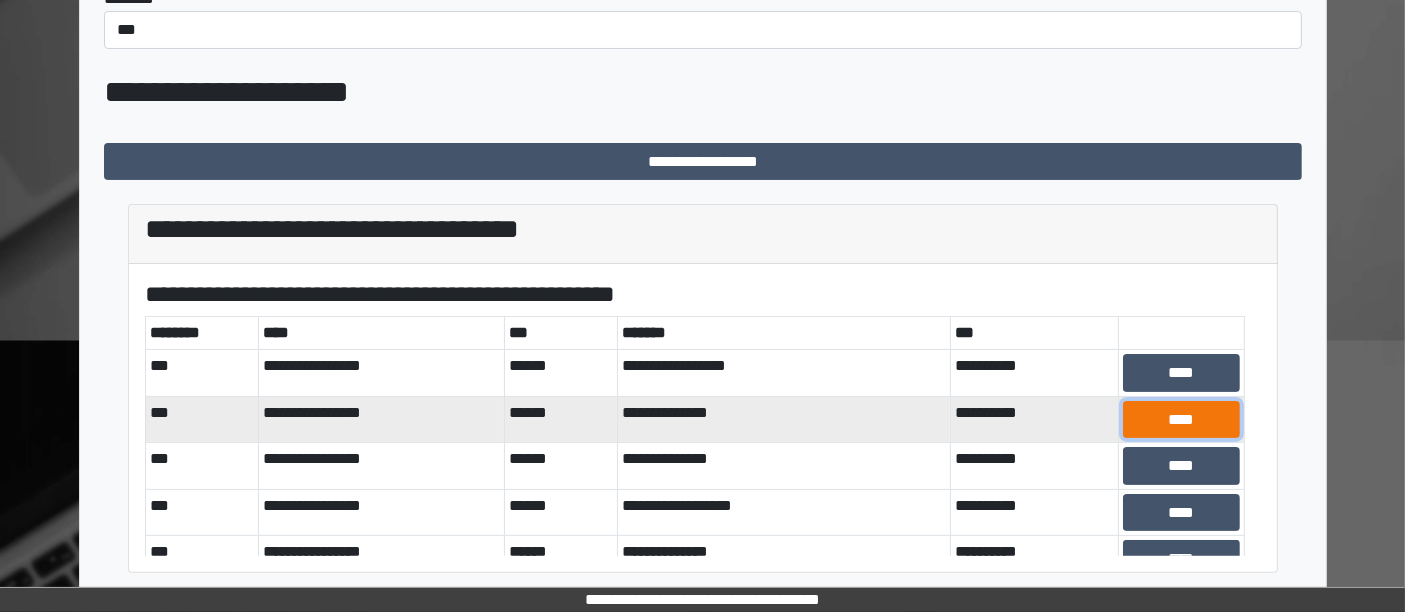 click on "****" at bounding box center (1181, 419) 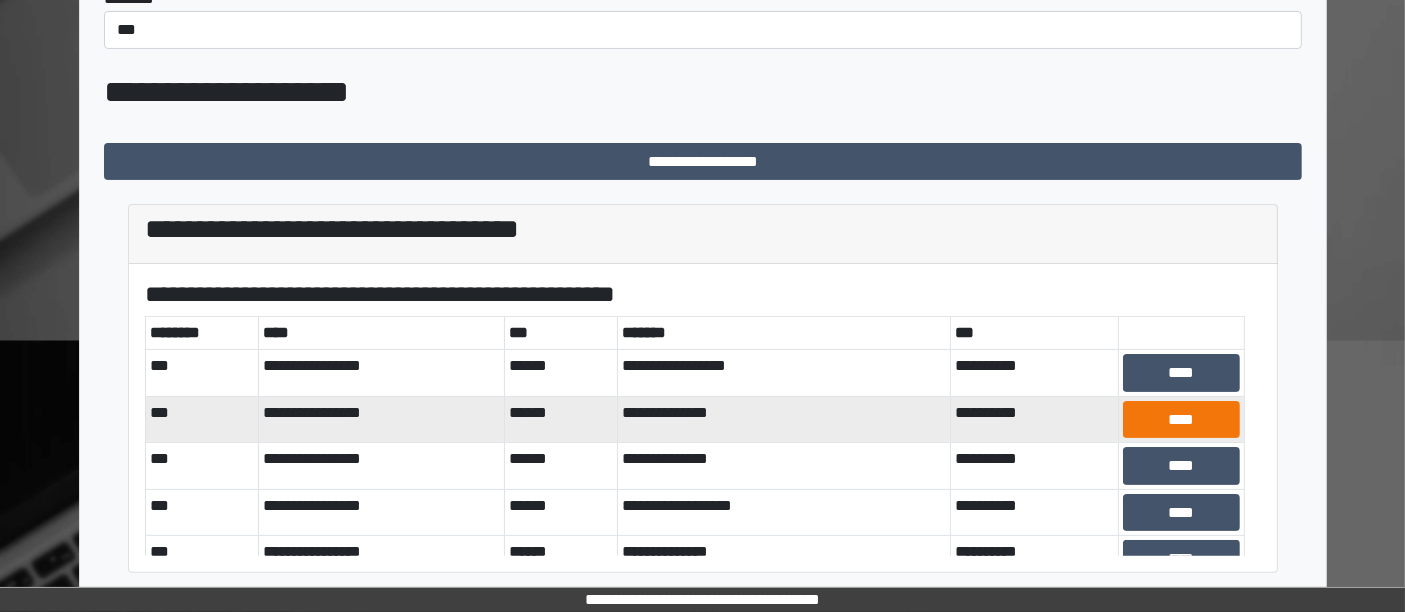 scroll, scrollTop: 315, scrollLeft: 0, axis: vertical 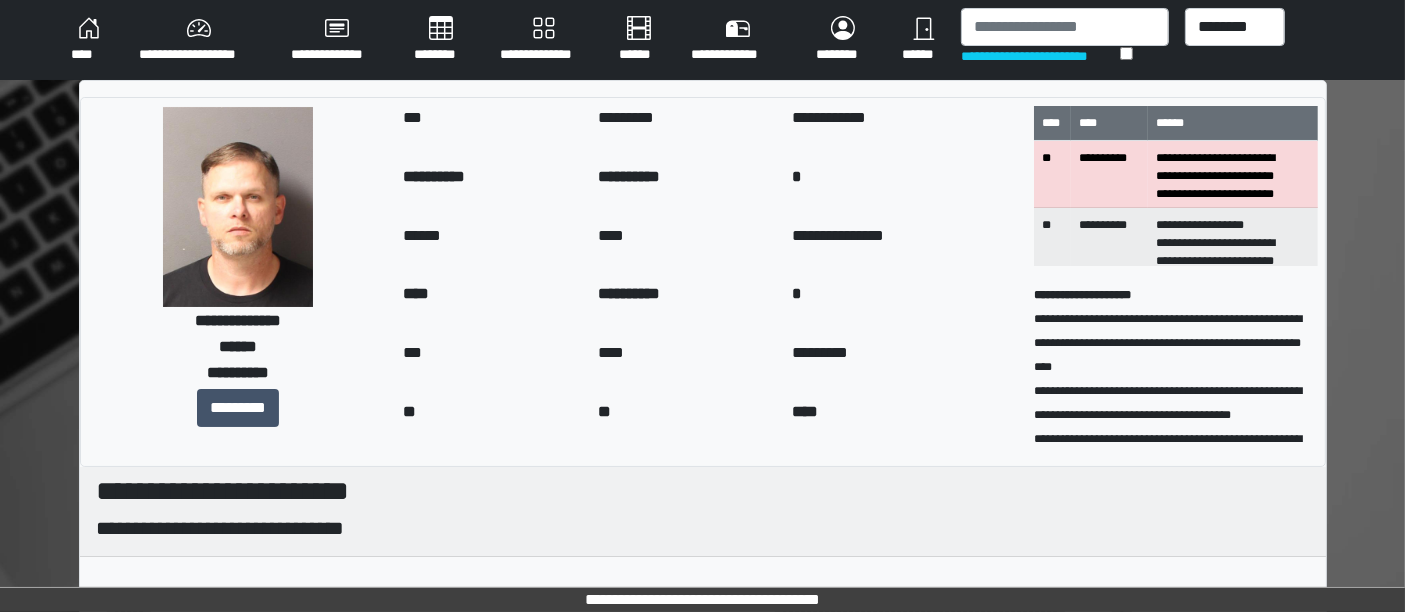 click on "****" at bounding box center [89, 40] 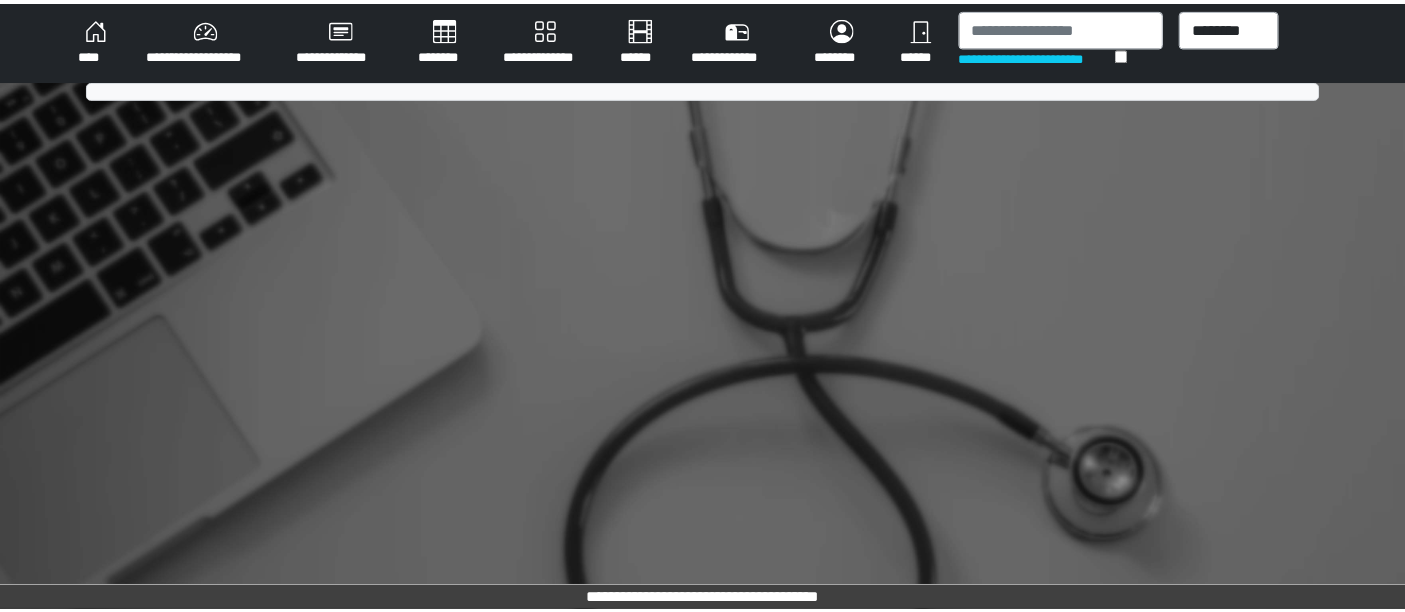scroll, scrollTop: 0, scrollLeft: 0, axis: both 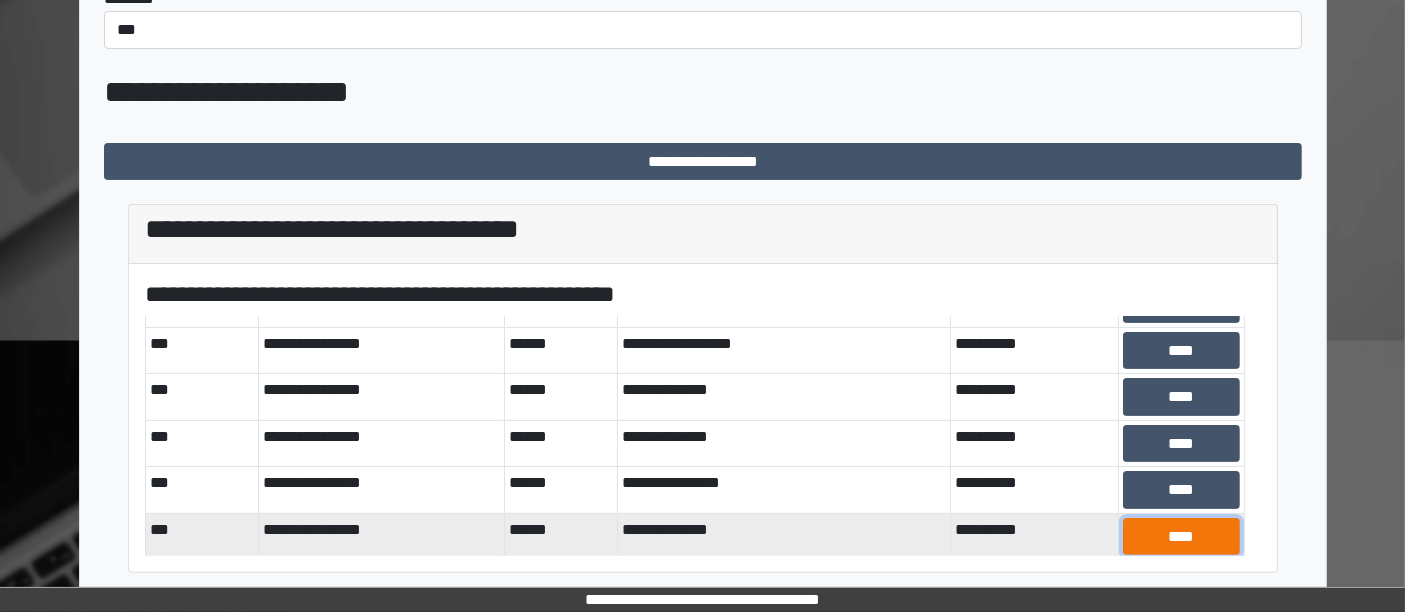 click on "****" at bounding box center (1181, 536) 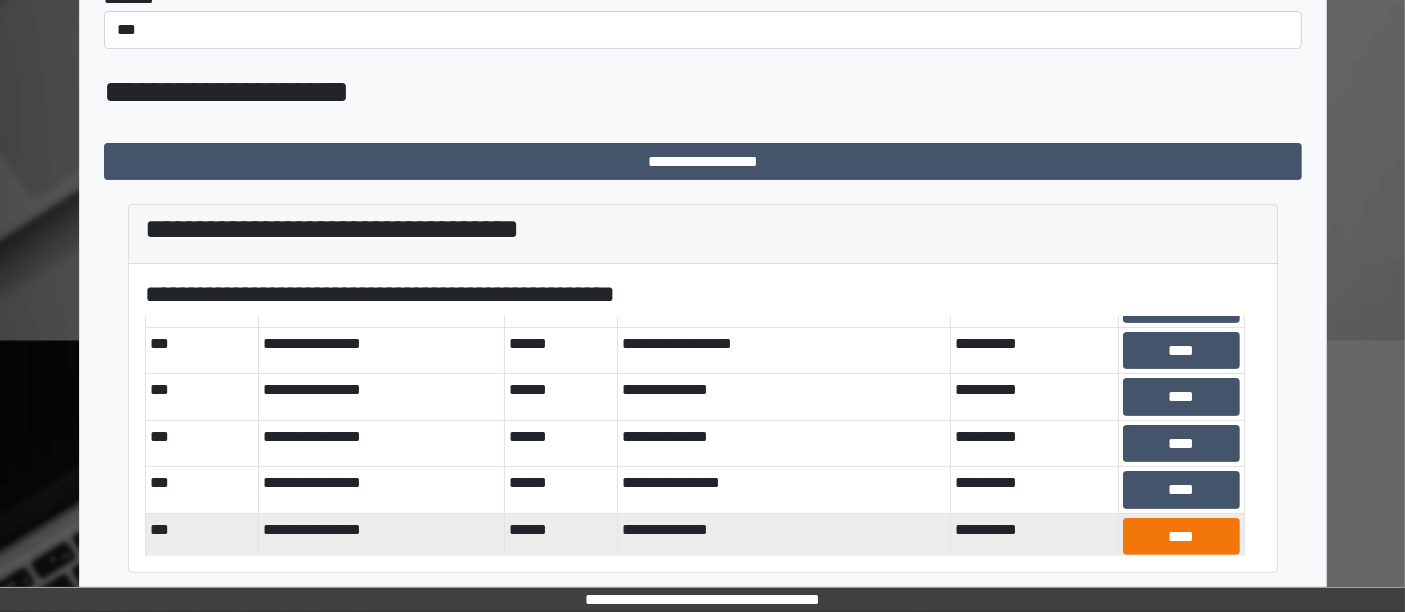 scroll, scrollTop: 363, scrollLeft: 0, axis: vertical 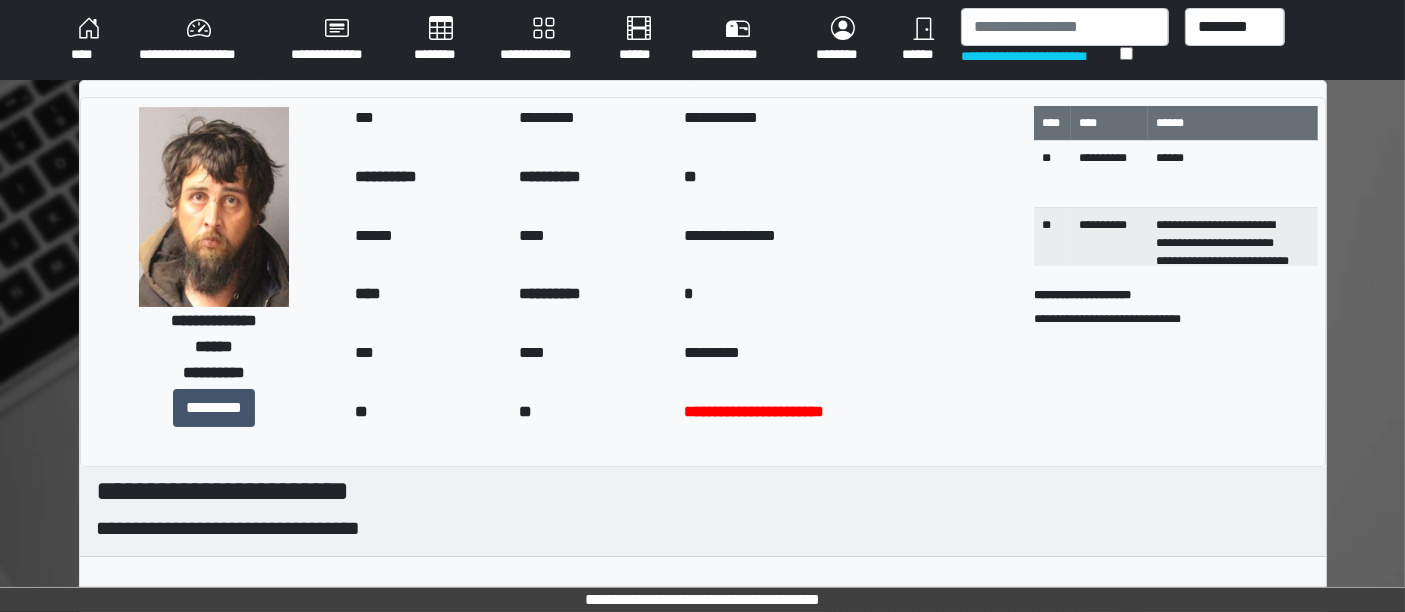 click on "****" at bounding box center (89, 40) 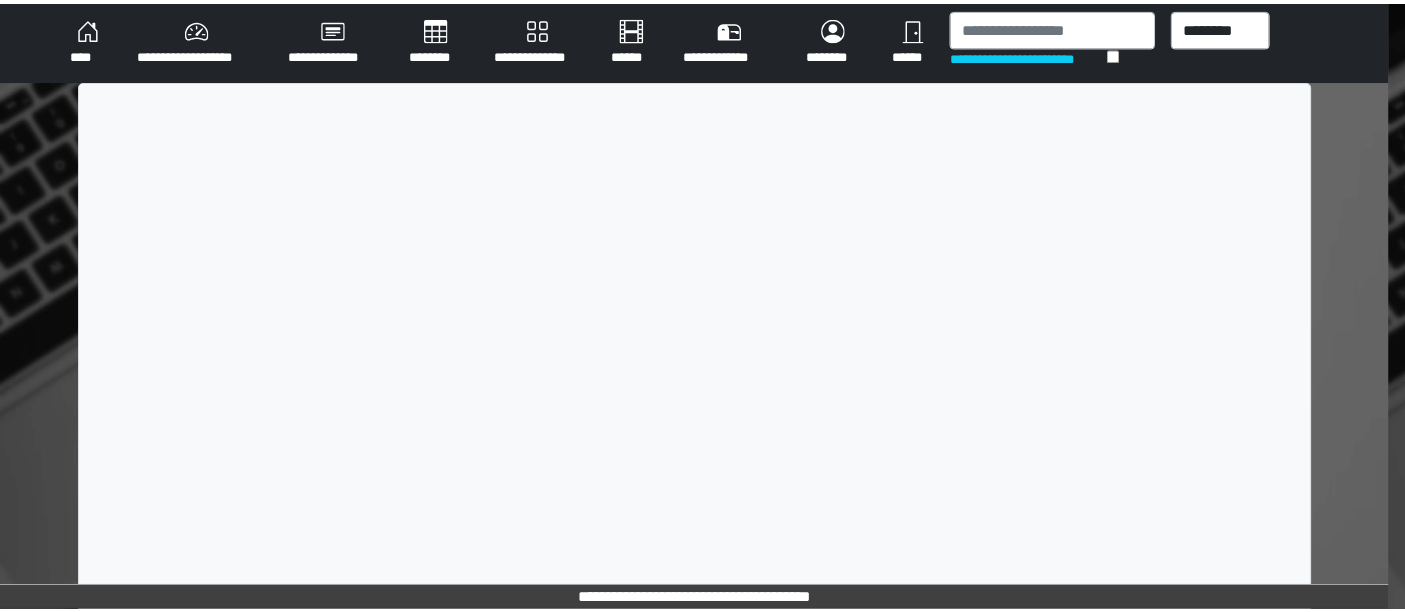 scroll, scrollTop: 0, scrollLeft: 0, axis: both 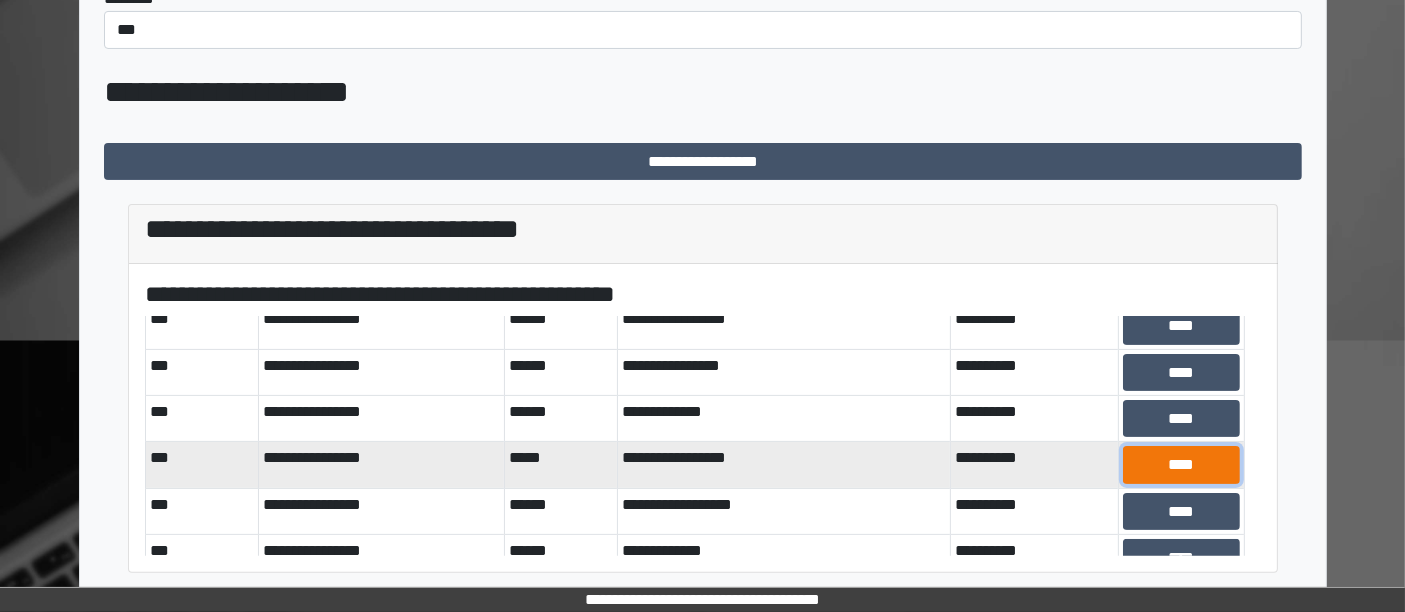 click on "****" at bounding box center (1181, 464) 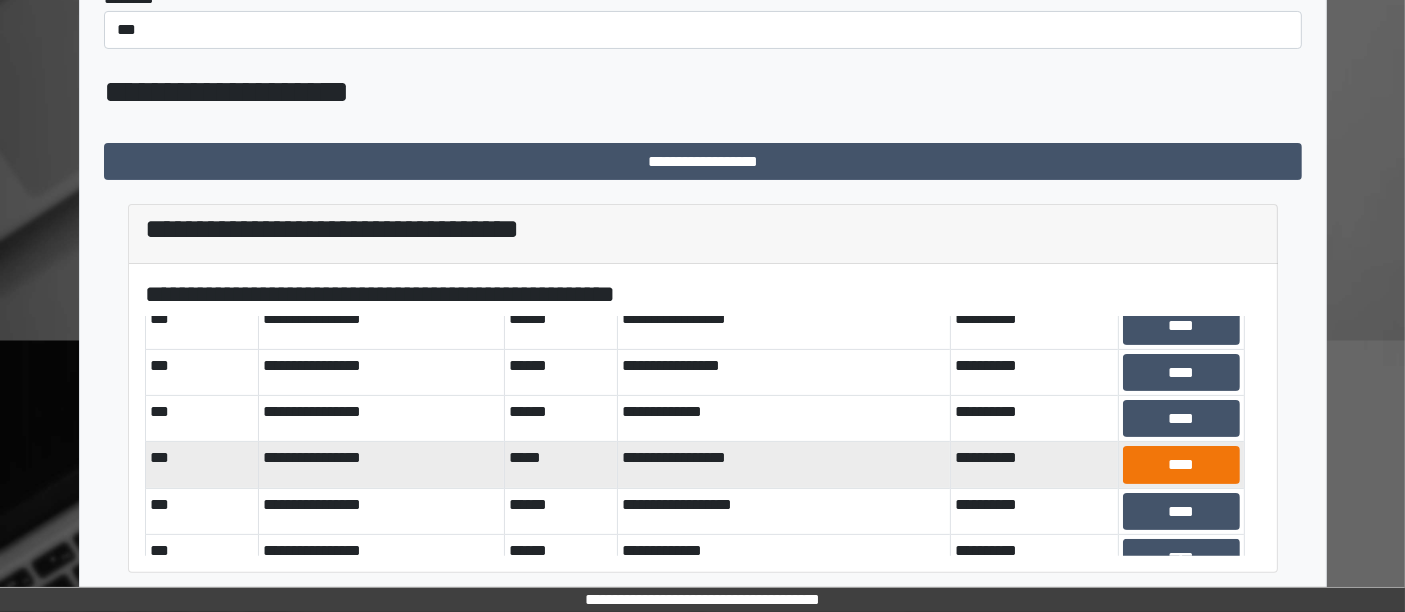 scroll, scrollTop: 380, scrollLeft: 0, axis: vertical 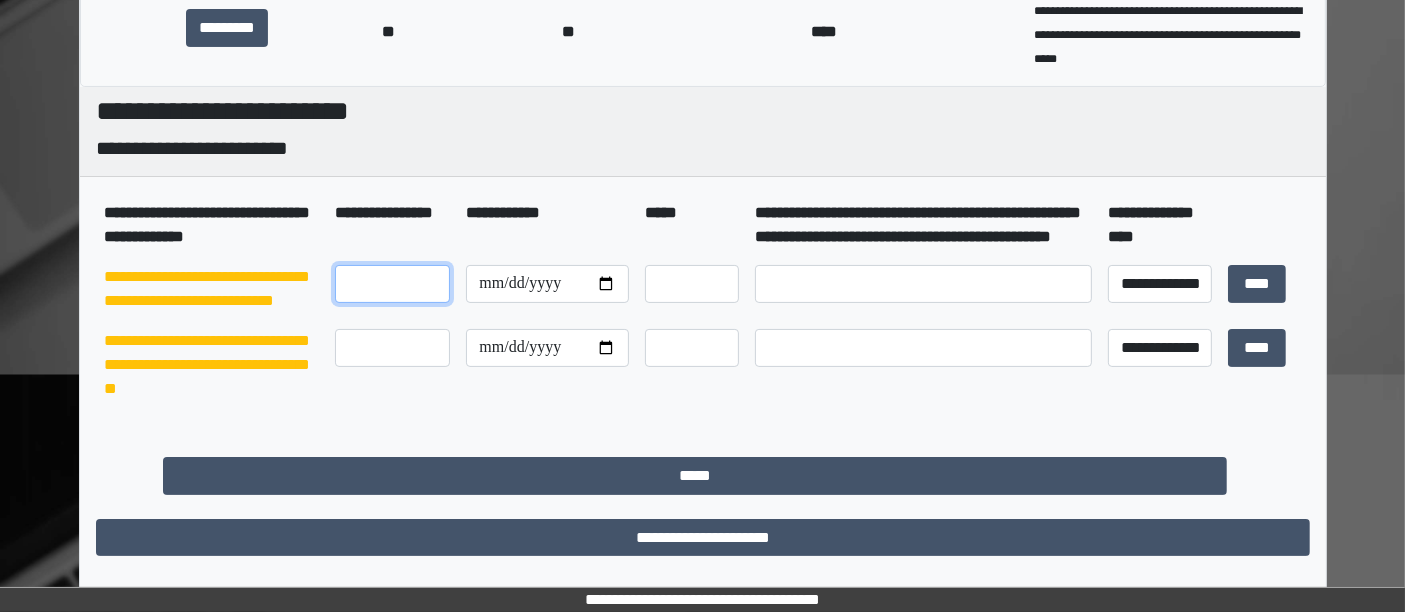 click at bounding box center (392, 284) 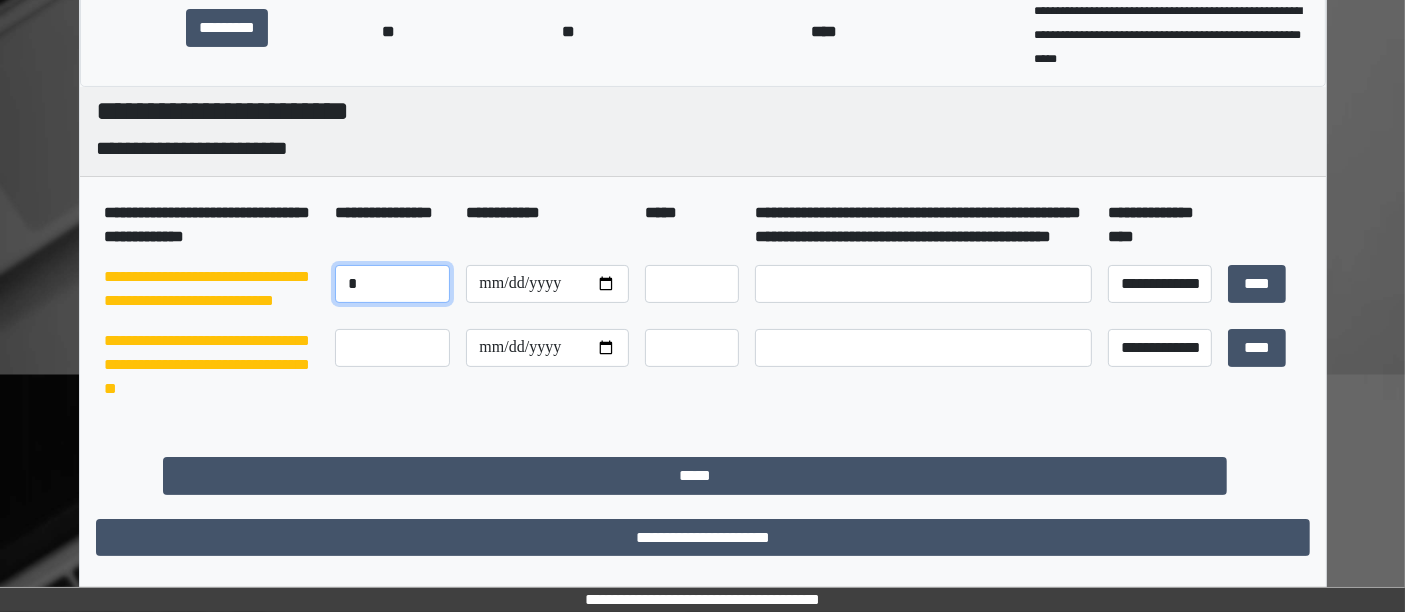 click on "*" at bounding box center (392, 284) 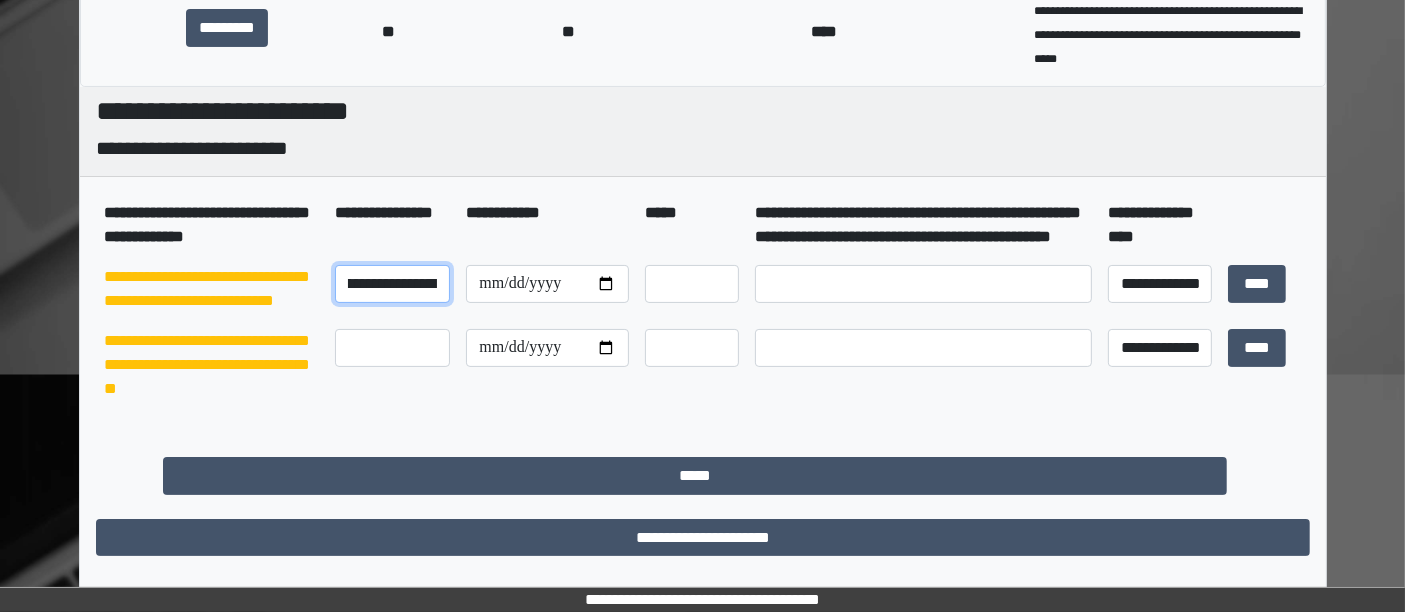 scroll, scrollTop: 0, scrollLeft: 20, axis: horizontal 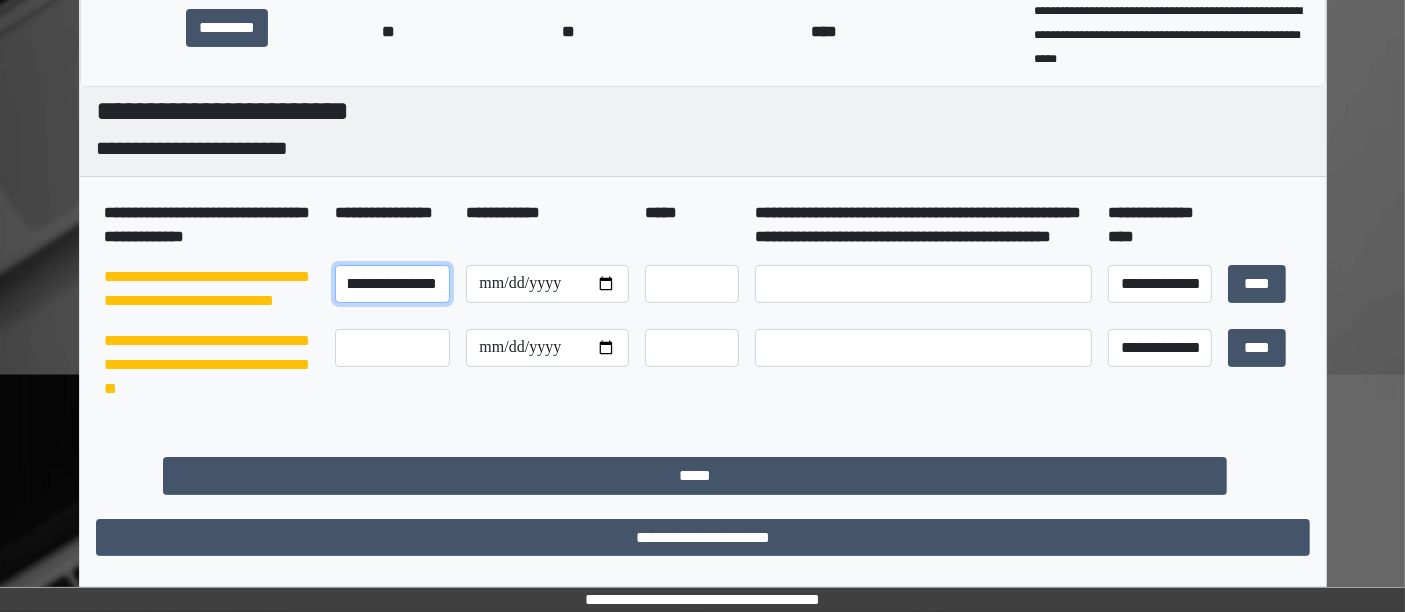 type on "**********" 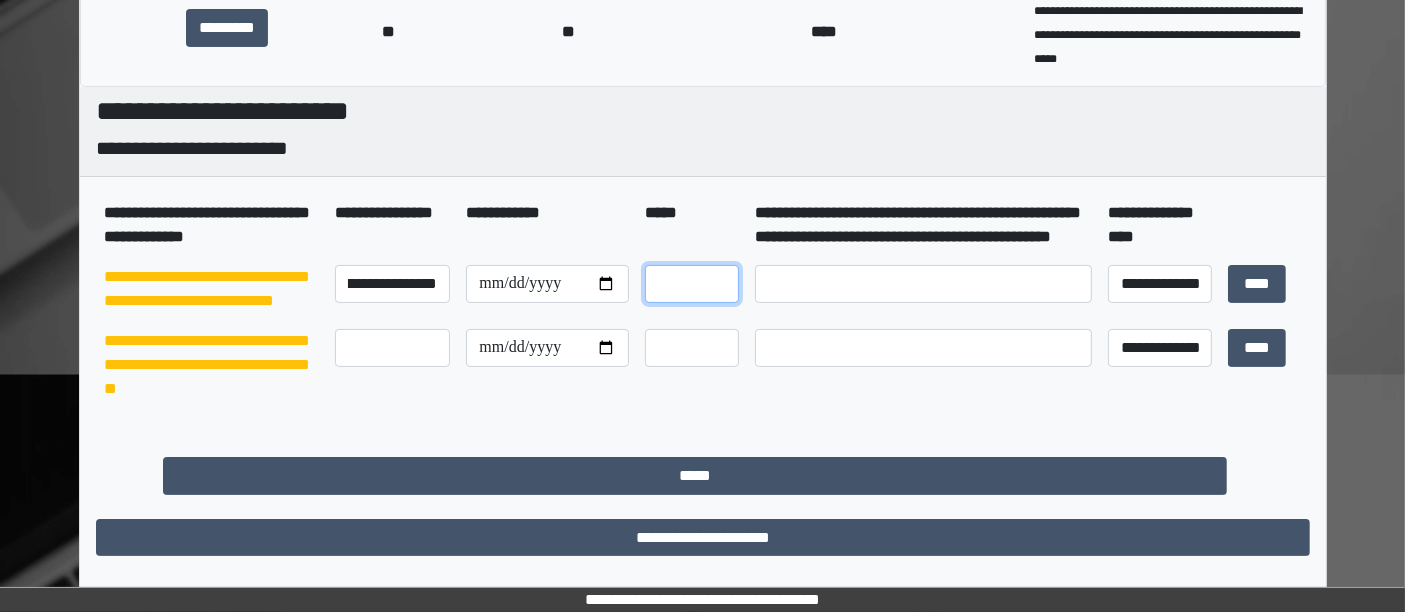 scroll, scrollTop: 0, scrollLeft: 0, axis: both 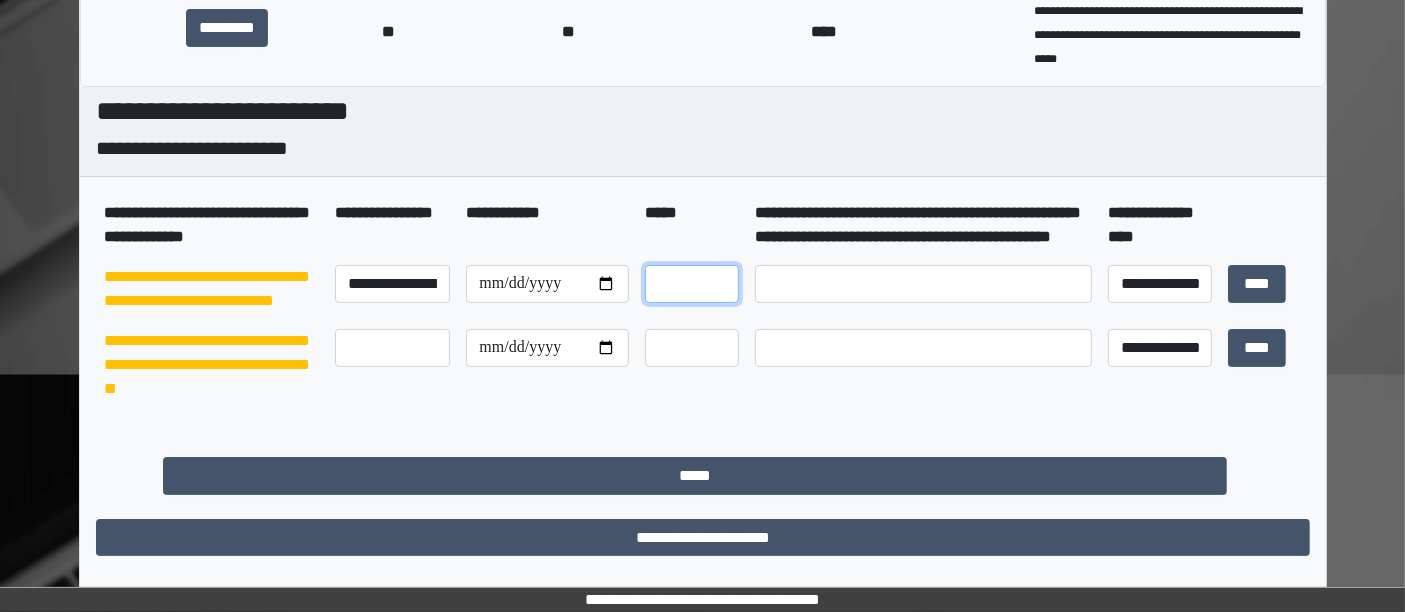 click at bounding box center [692, 284] 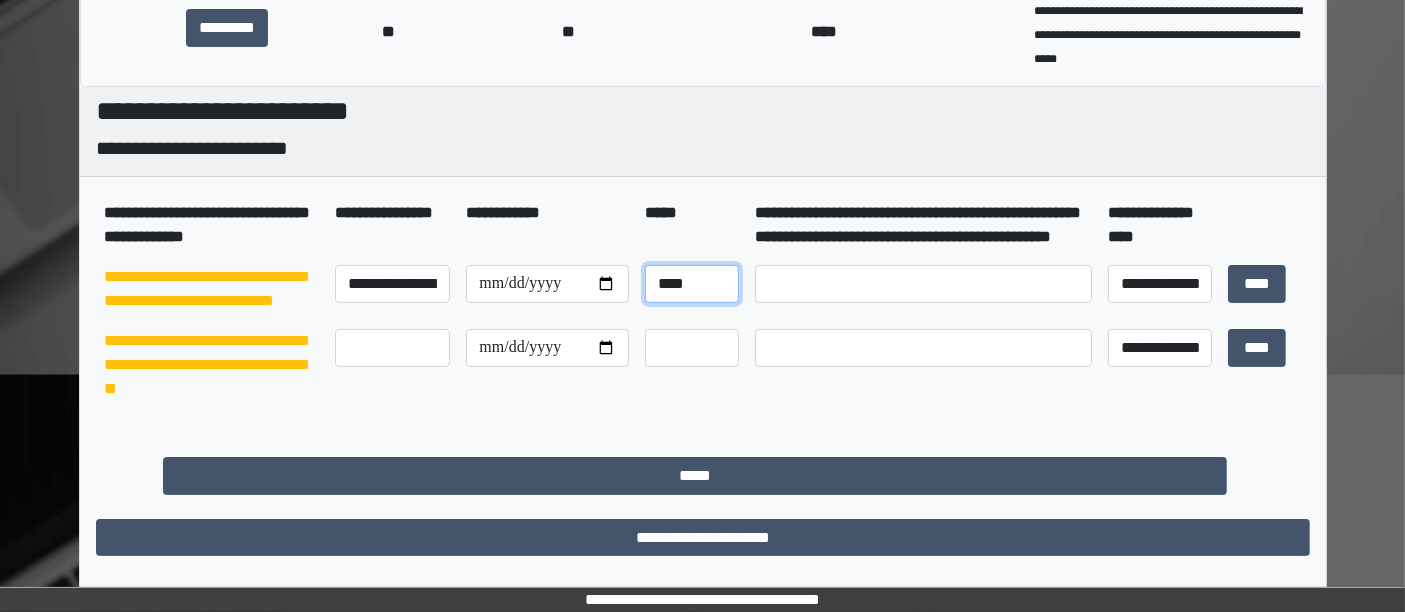 type on "***" 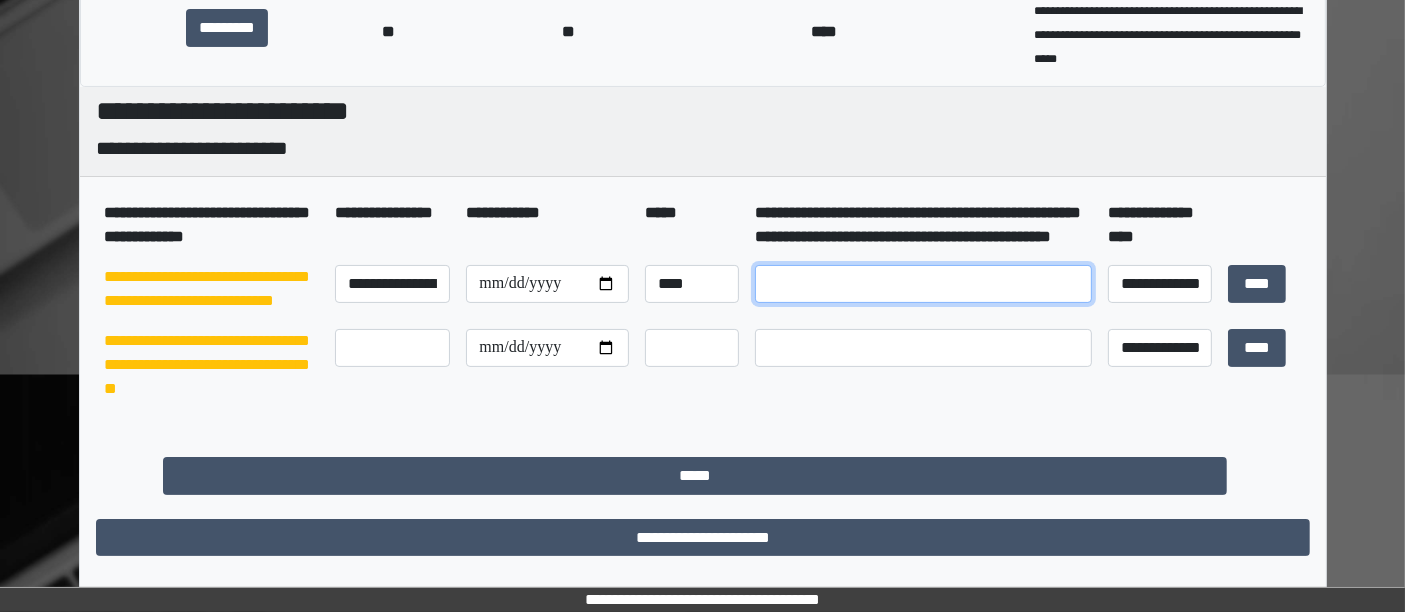 click at bounding box center [923, 284] 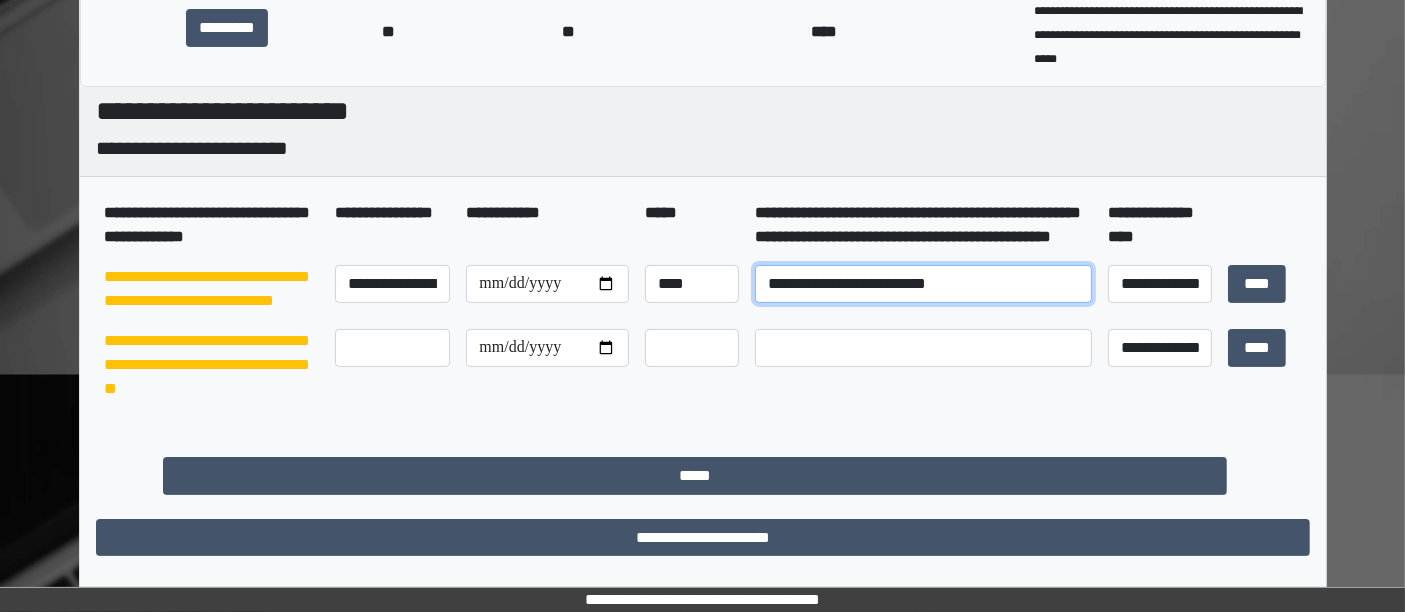 type on "**********" 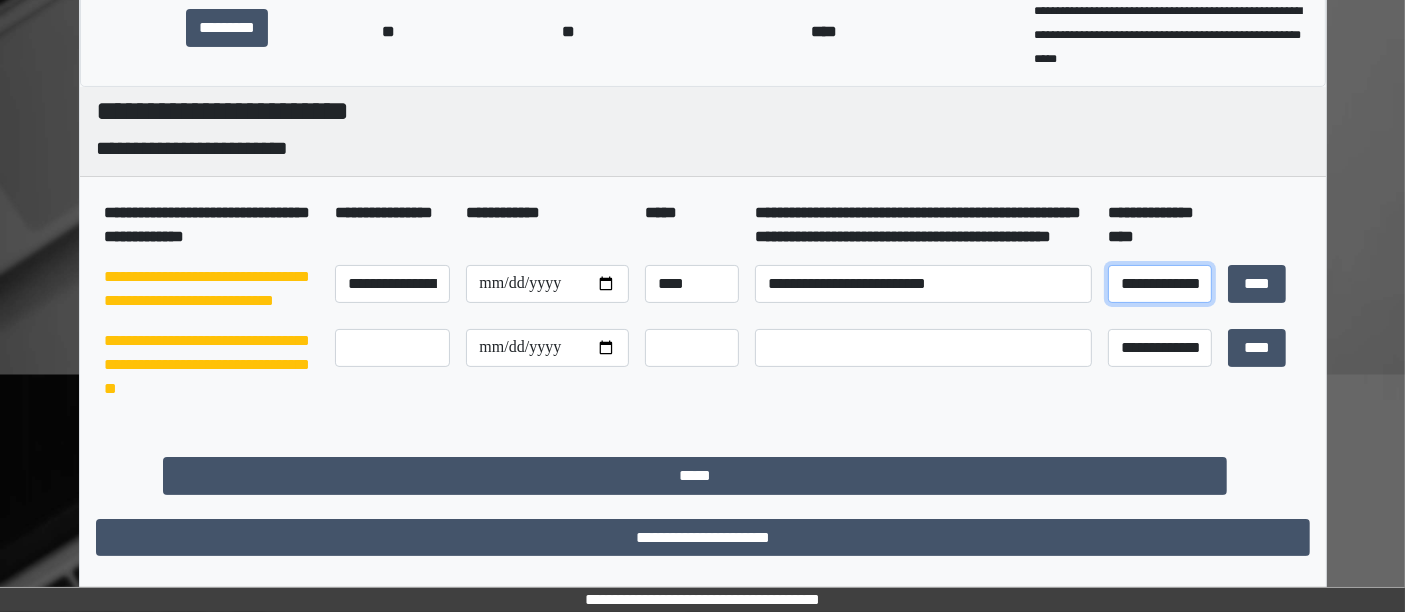 click on "**********" at bounding box center (1160, 283) 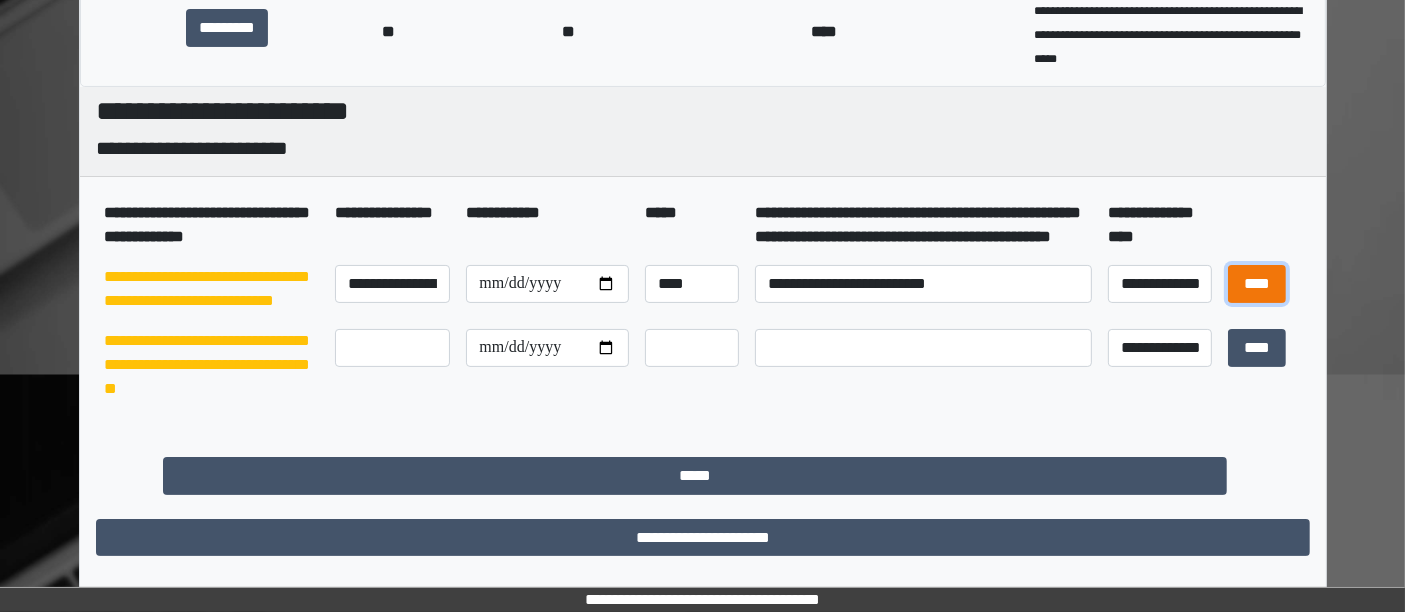 click on "****" at bounding box center [1257, 283] 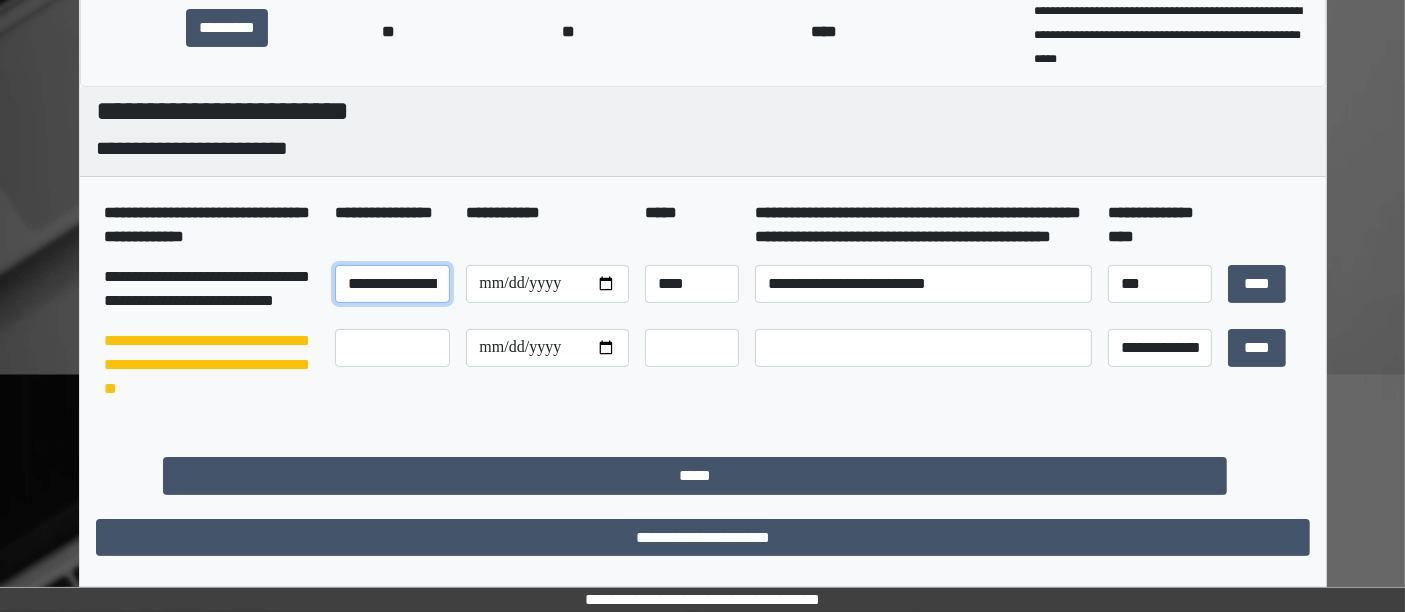 scroll, scrollTop: 0, scrollLeft: 20, axis: horizontal 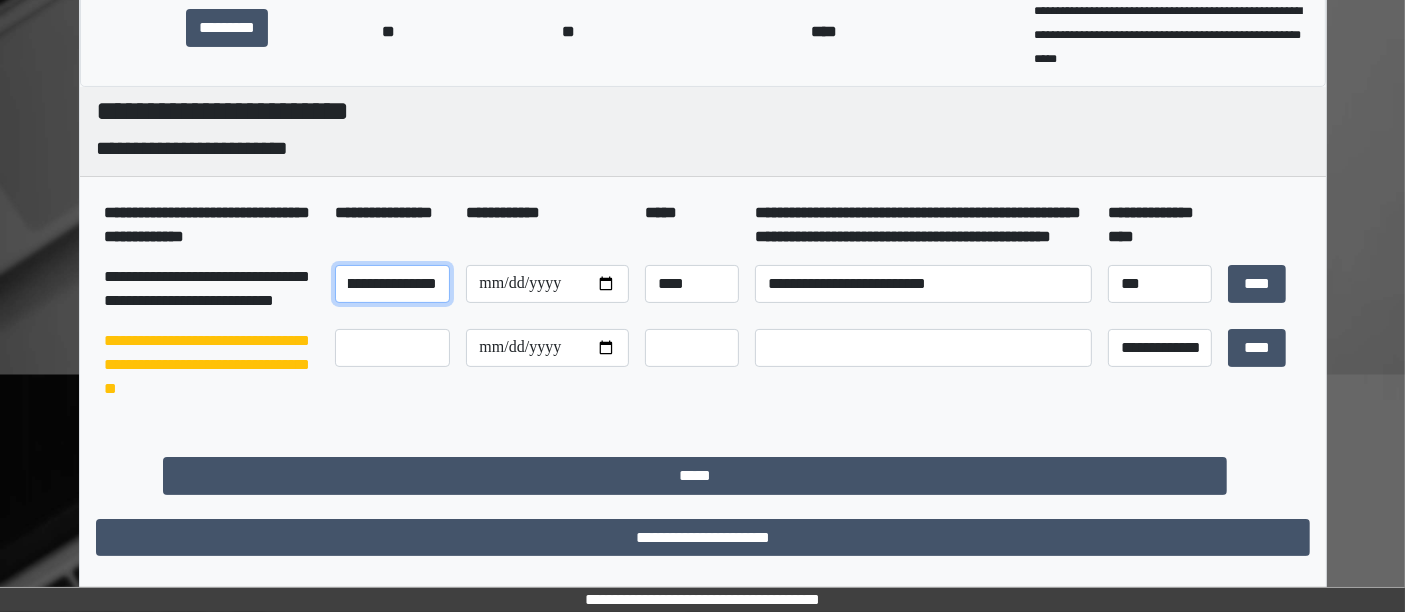 drag, startPoint x: 342, startPoint y: 307, endPoint x: 478, endPoint y: 305, distance: 136.01471 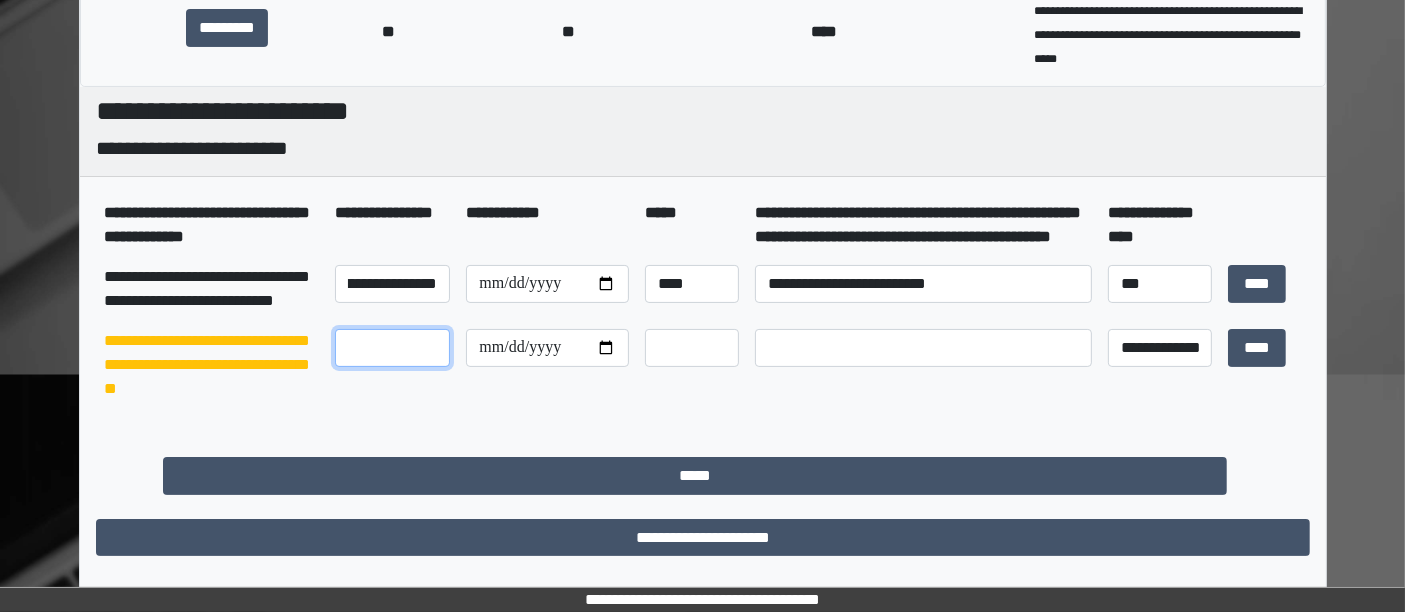 scroll, scrollTop: 0, scrollLeft: 0, axis: both 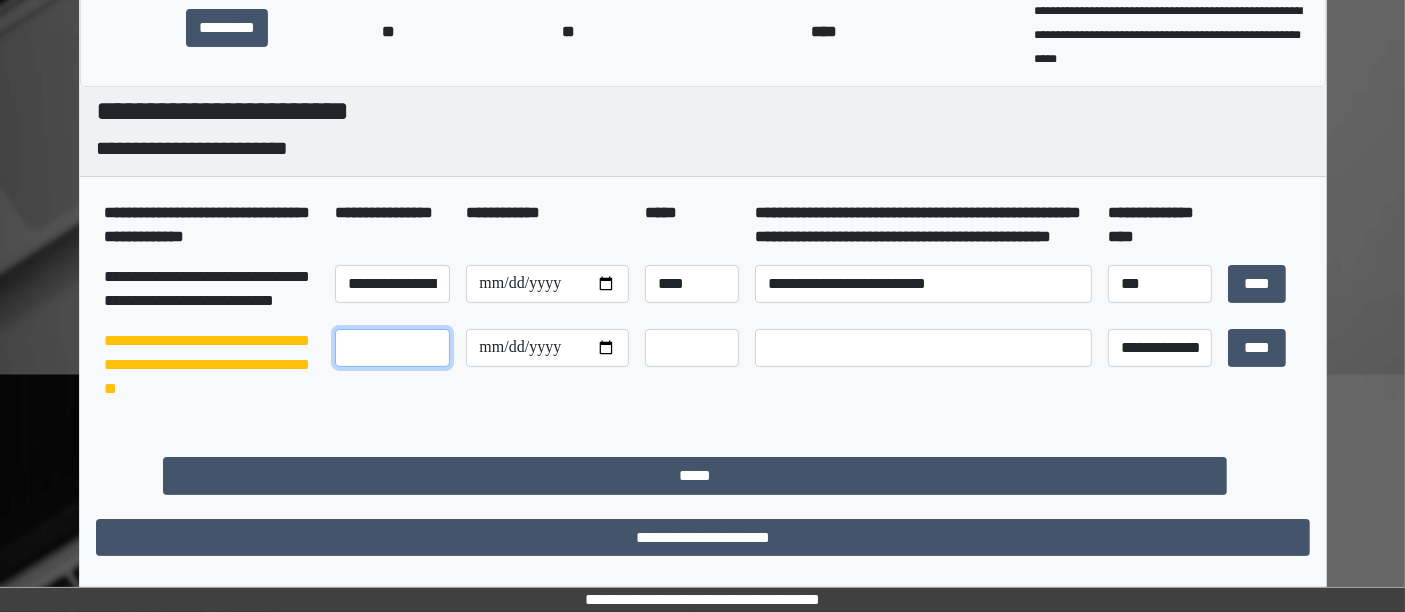 click at bounding box center [392, 348] 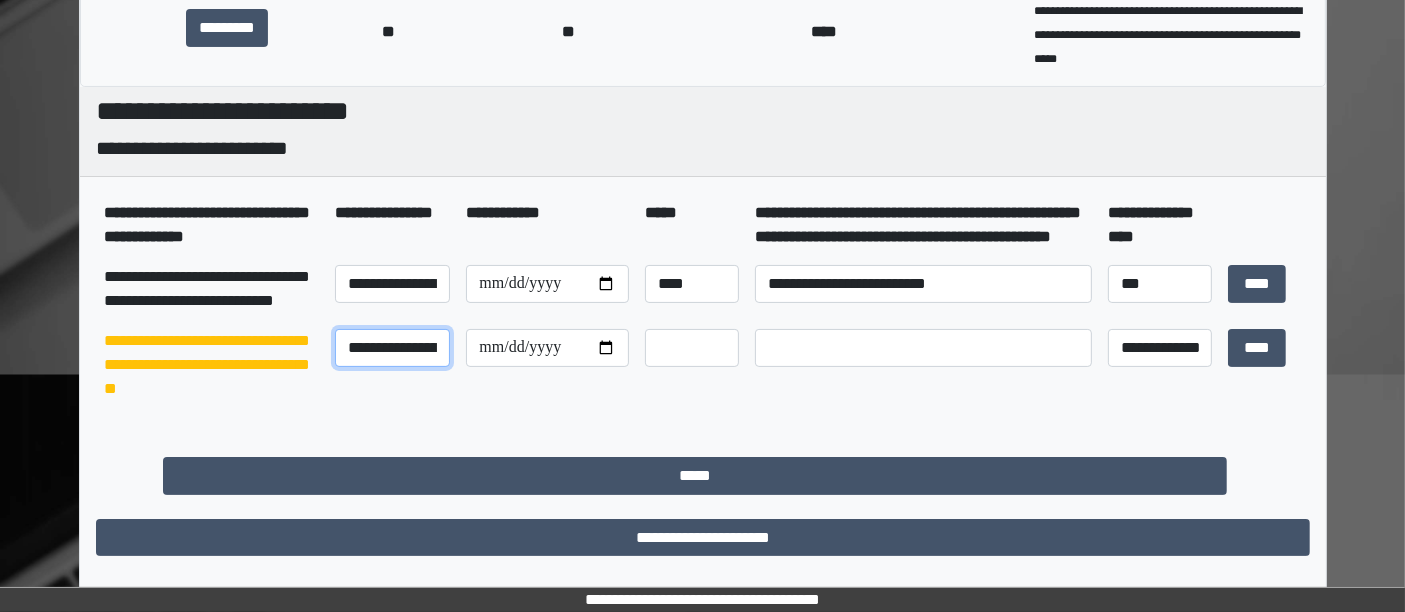 scroll, scrollTop: 0, scrollLeft: 20, axis: horizontal 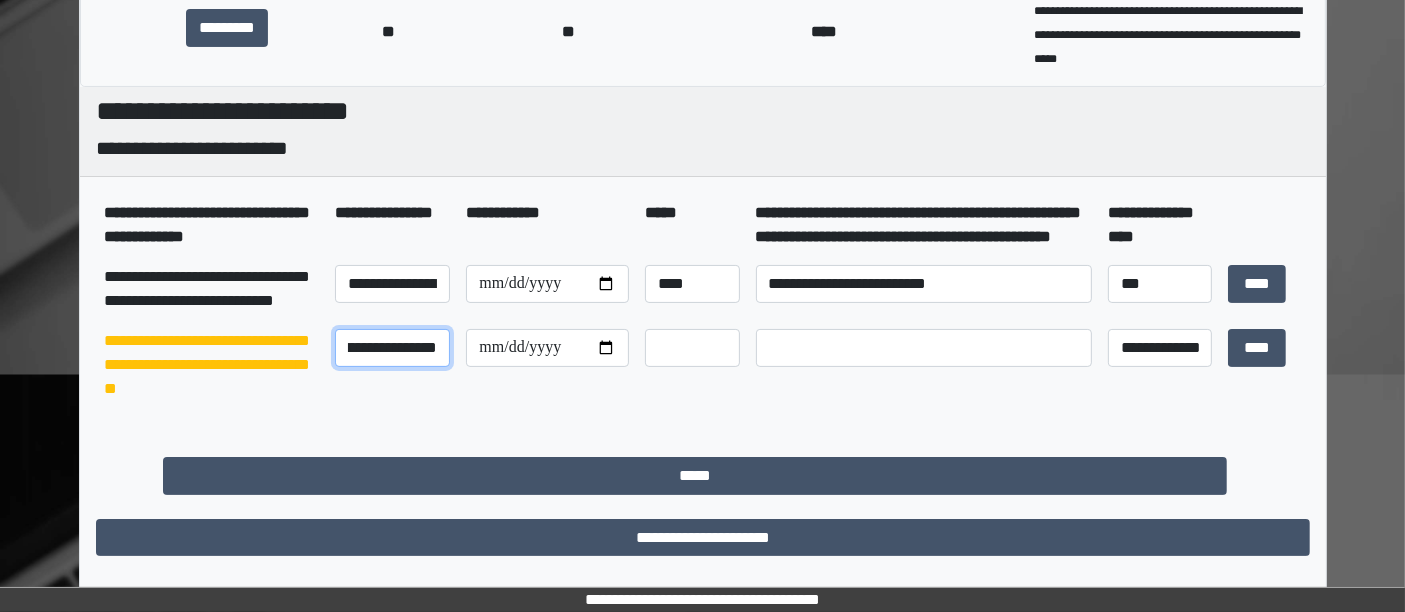 click on "**********" at bounding box center [392, 347] 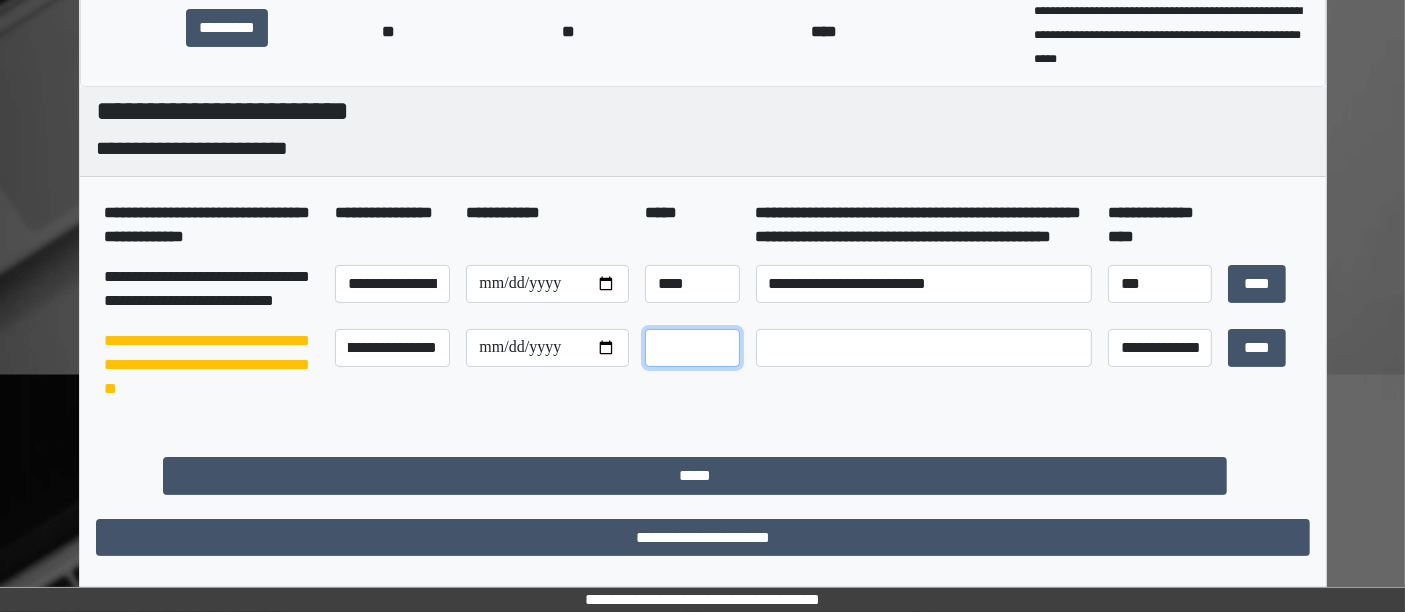 scroll, scrollTop: 0, scrollLeft: 0, axis: both 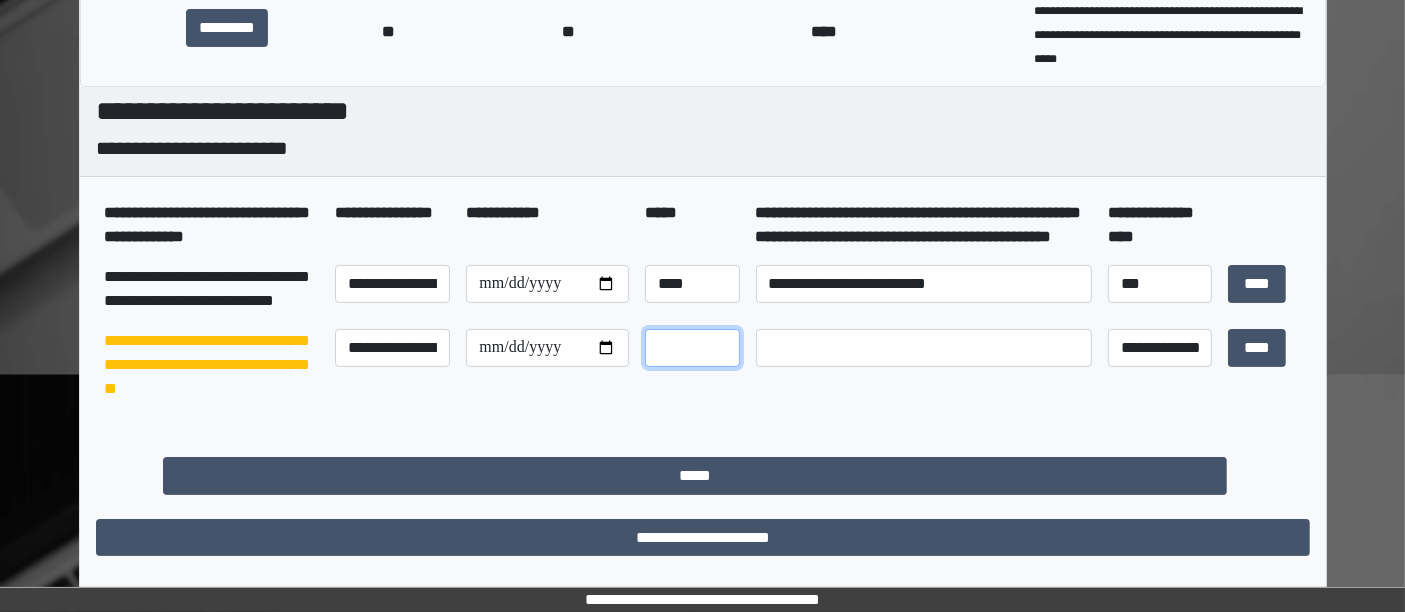 click at bounding box center (692, 348) 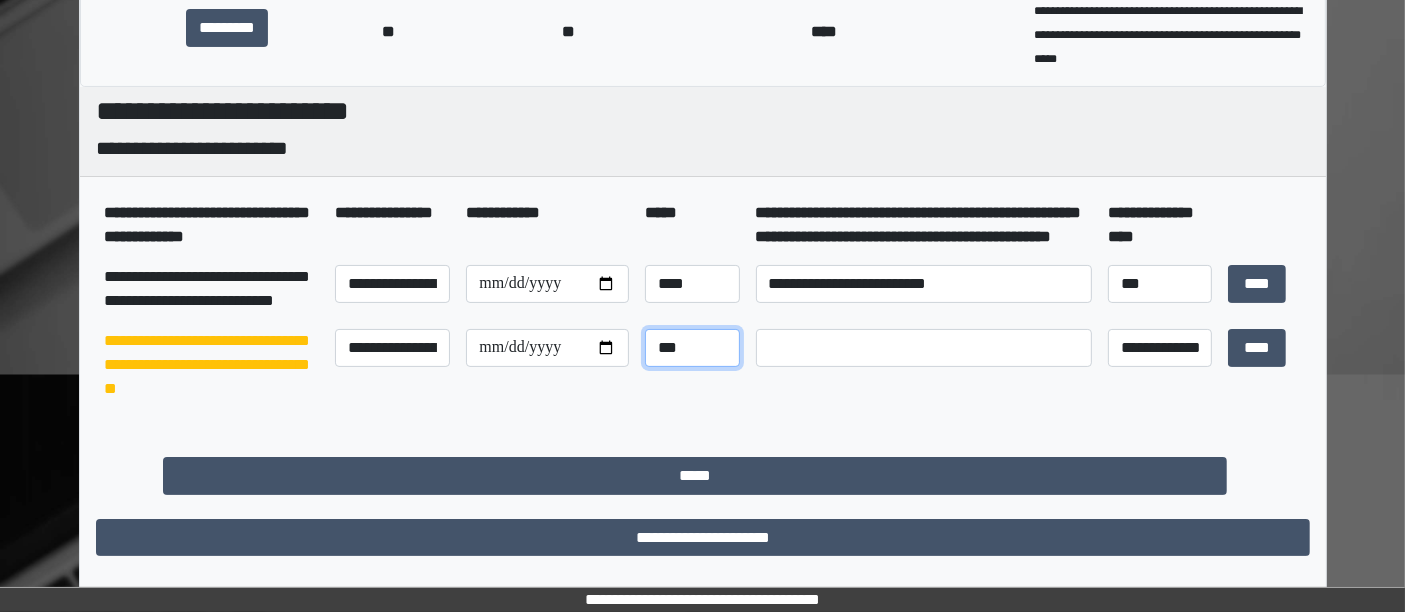type on "***" 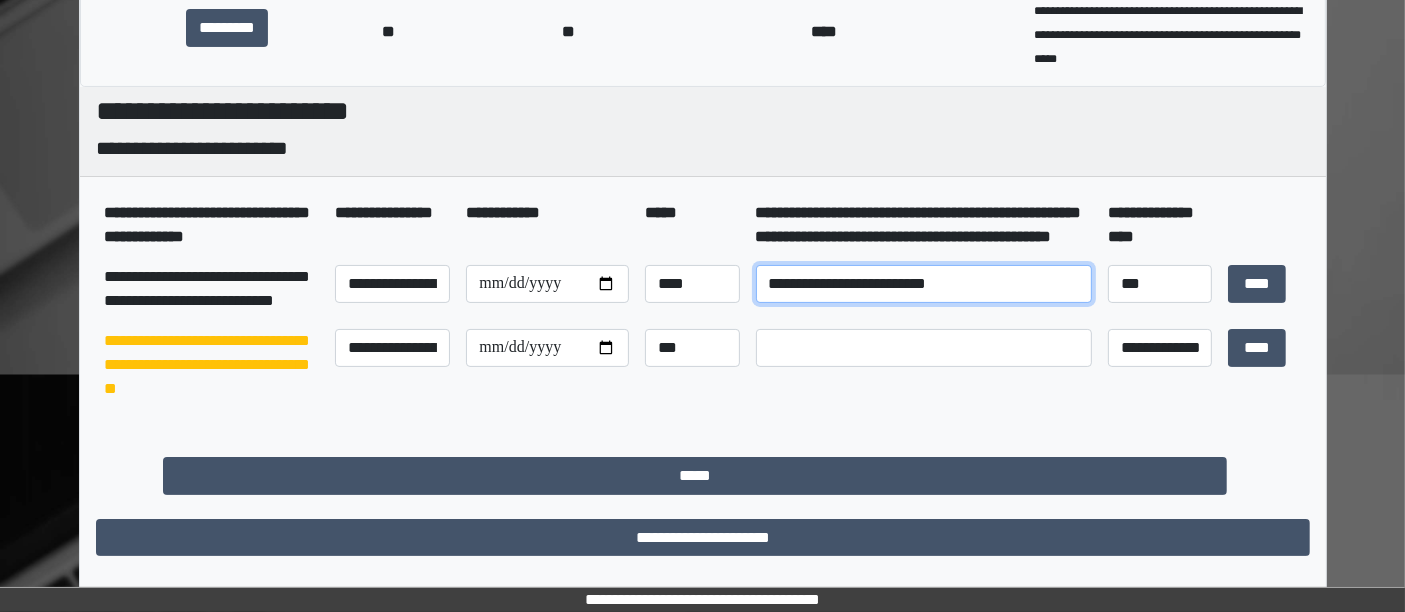 drag, startPoint x: 760, startPoint y: 307, endPoint x: 1034, endPoint y: 304, distance: 274.01642 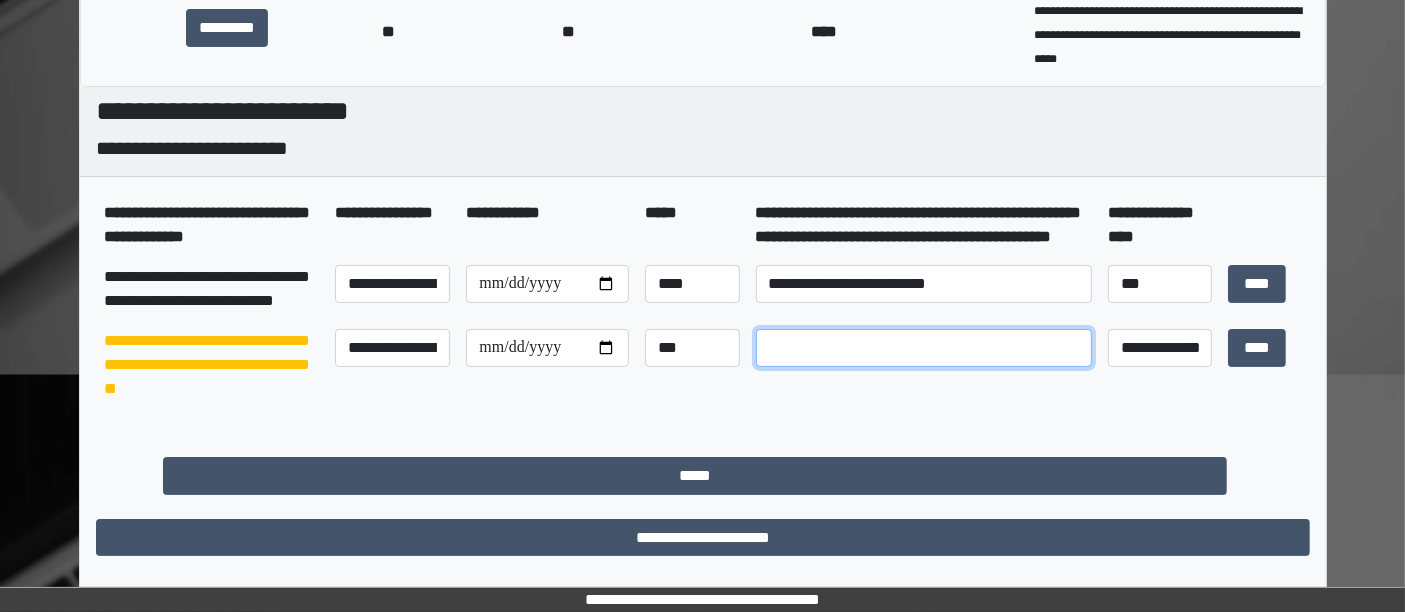 click at bounding box center [924, 348] 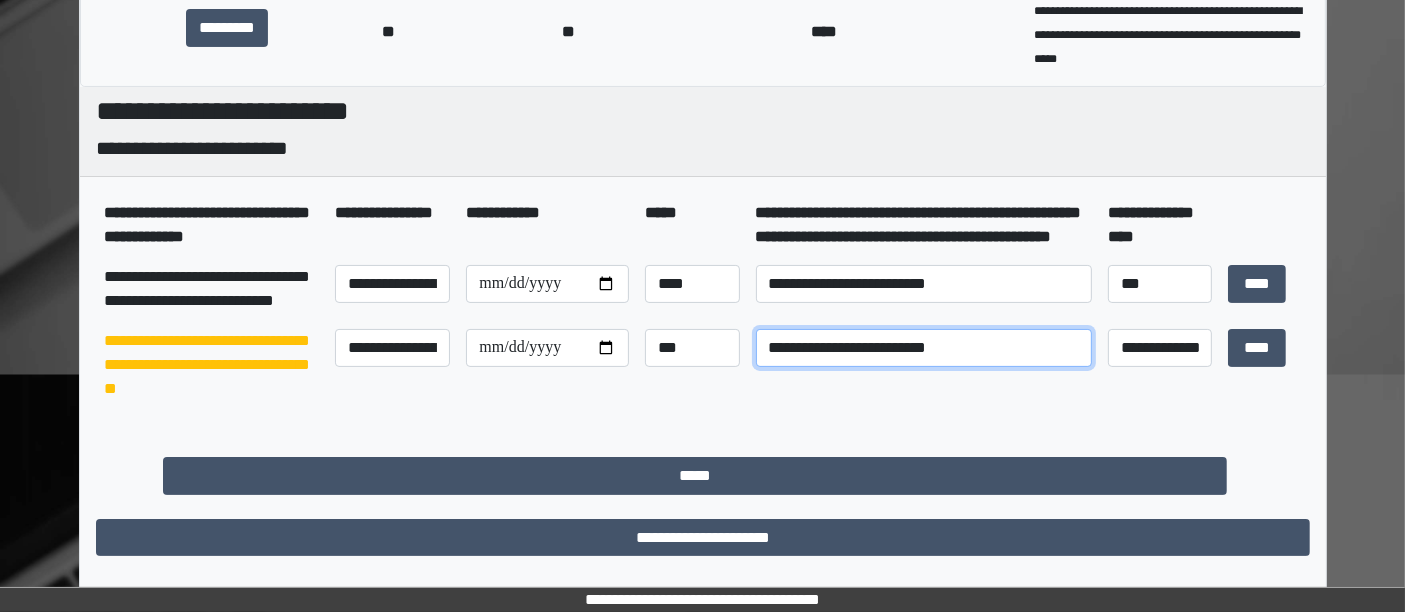 type on "**********" 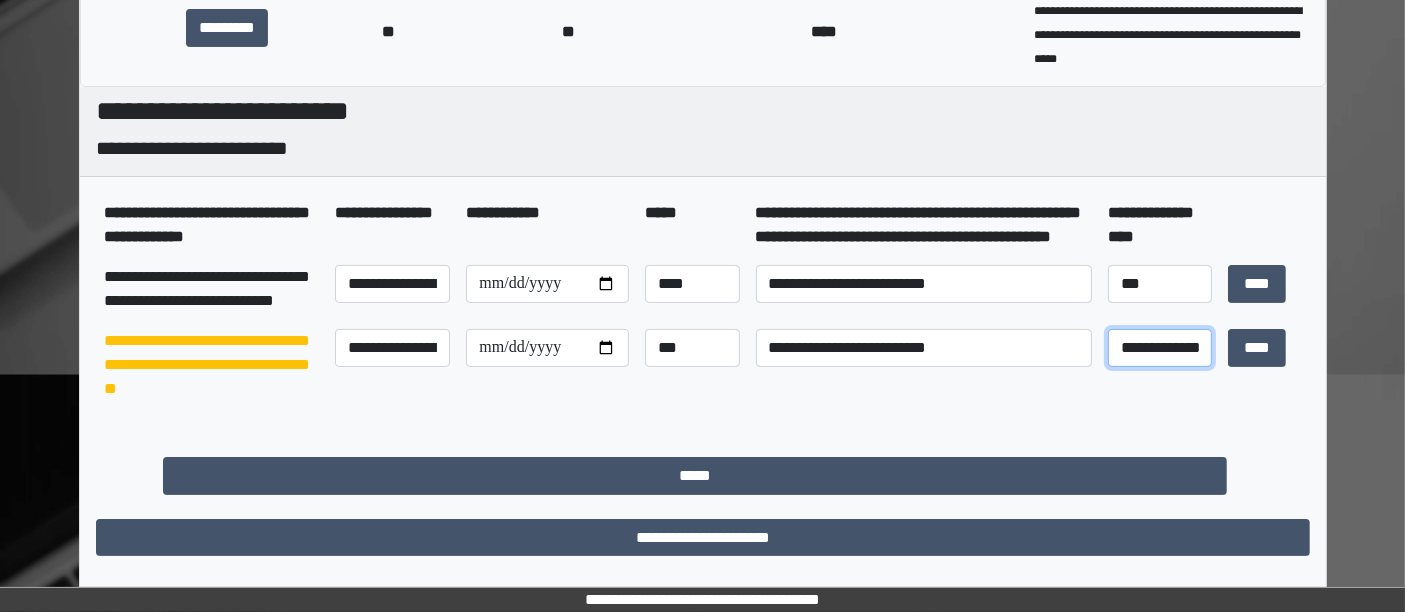 click on "**********" at bounding box center (1160, 347) 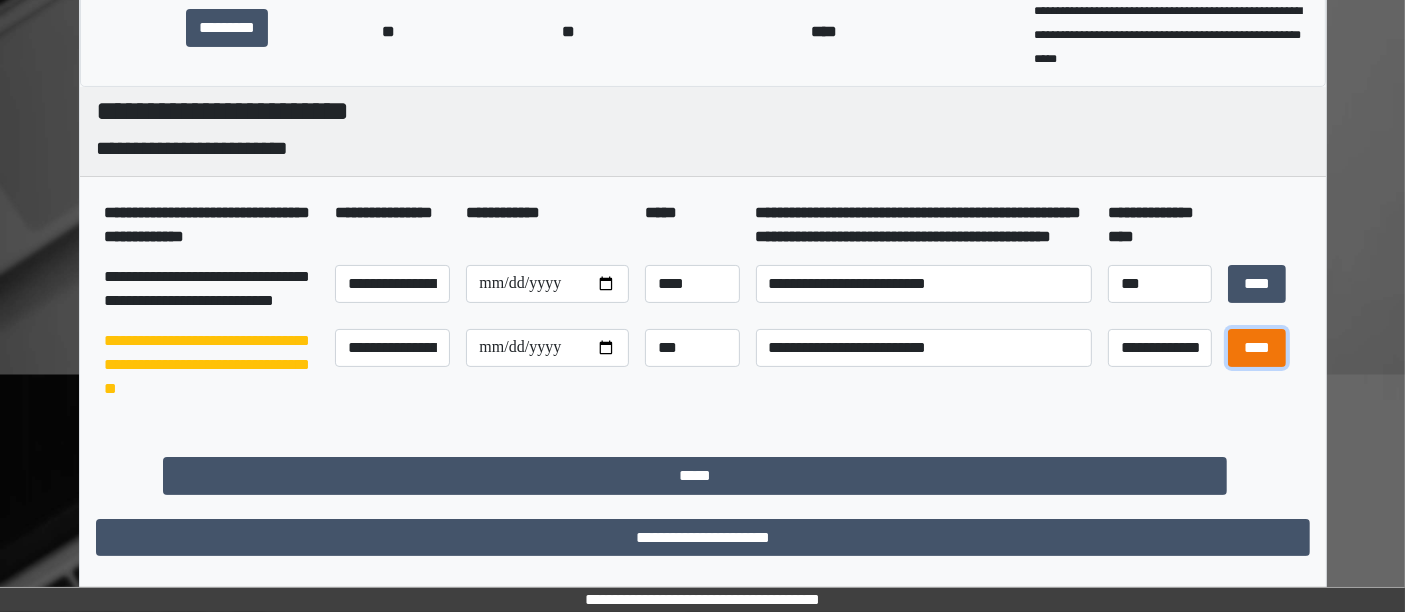 click on "****" at bounding box center [1257, 347] 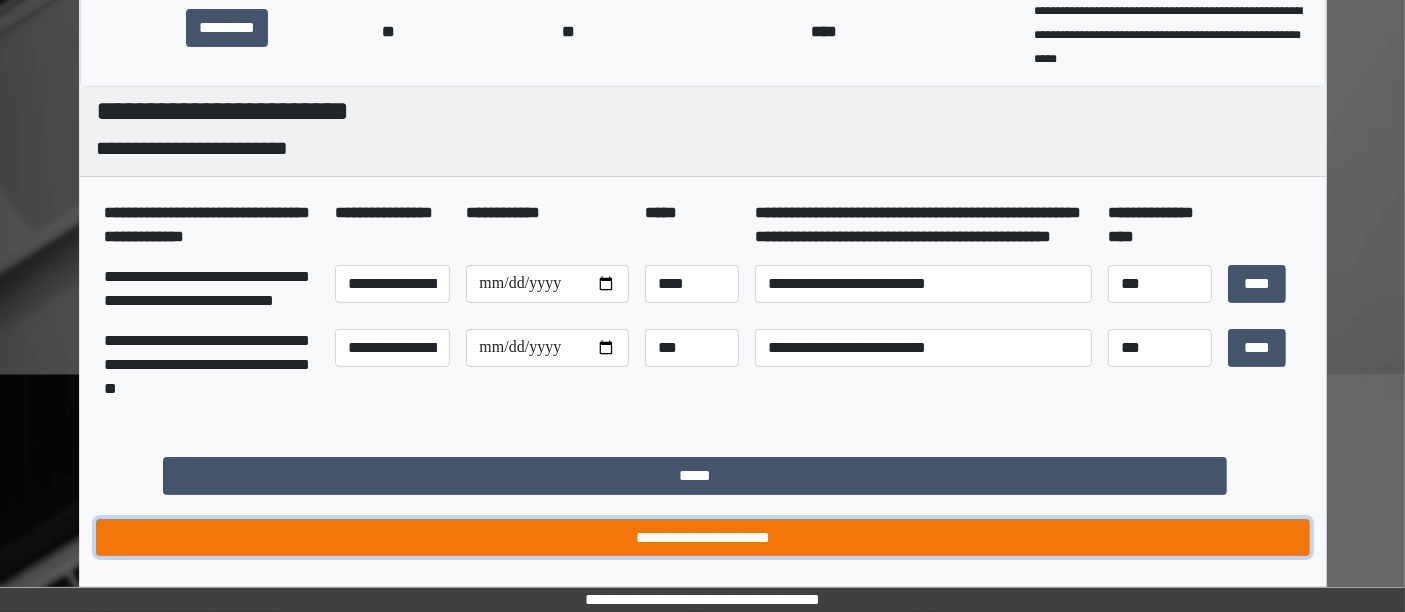 click on "**********" at bounding box center [703, 537] 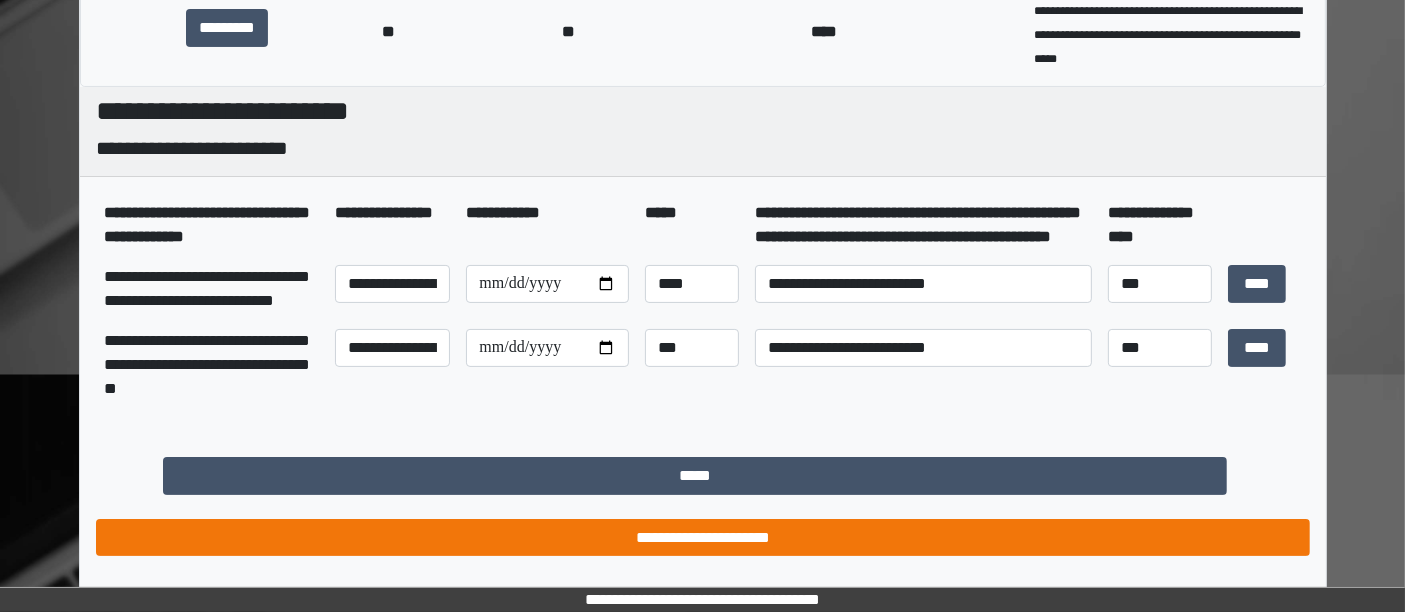 scroll, scrollTop: 0, scrollLeft: 0, axis: both 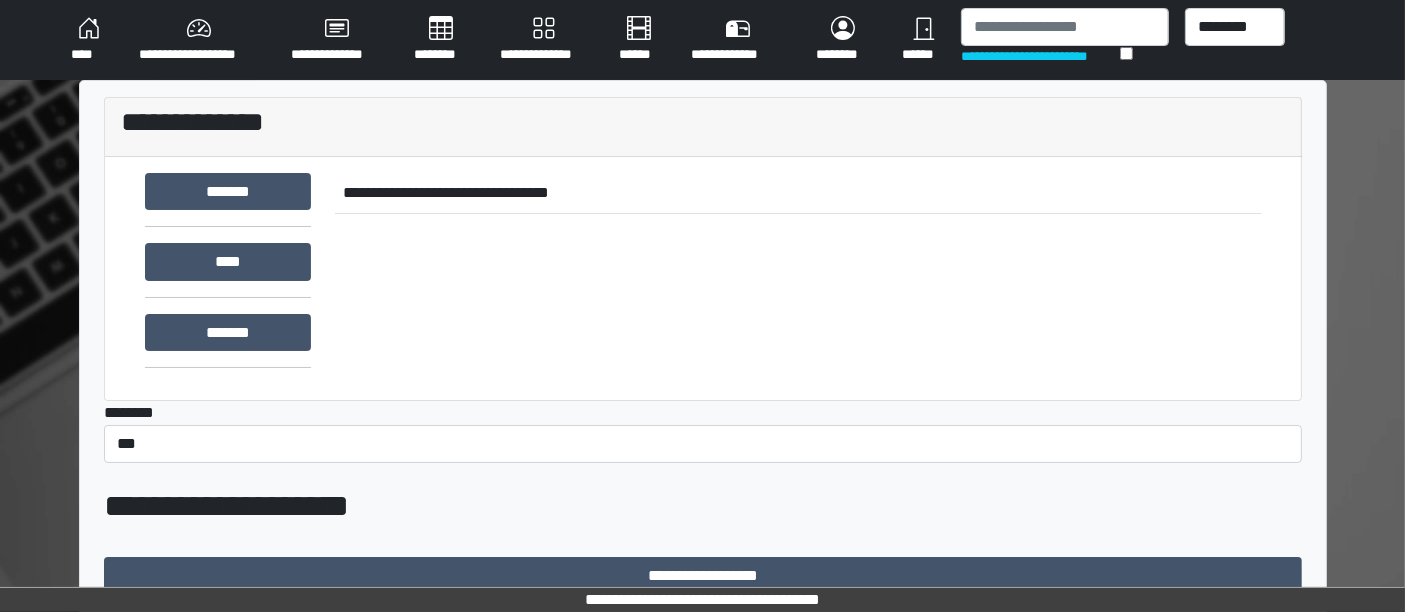 click on "******" at bounding box center [924, 40] 